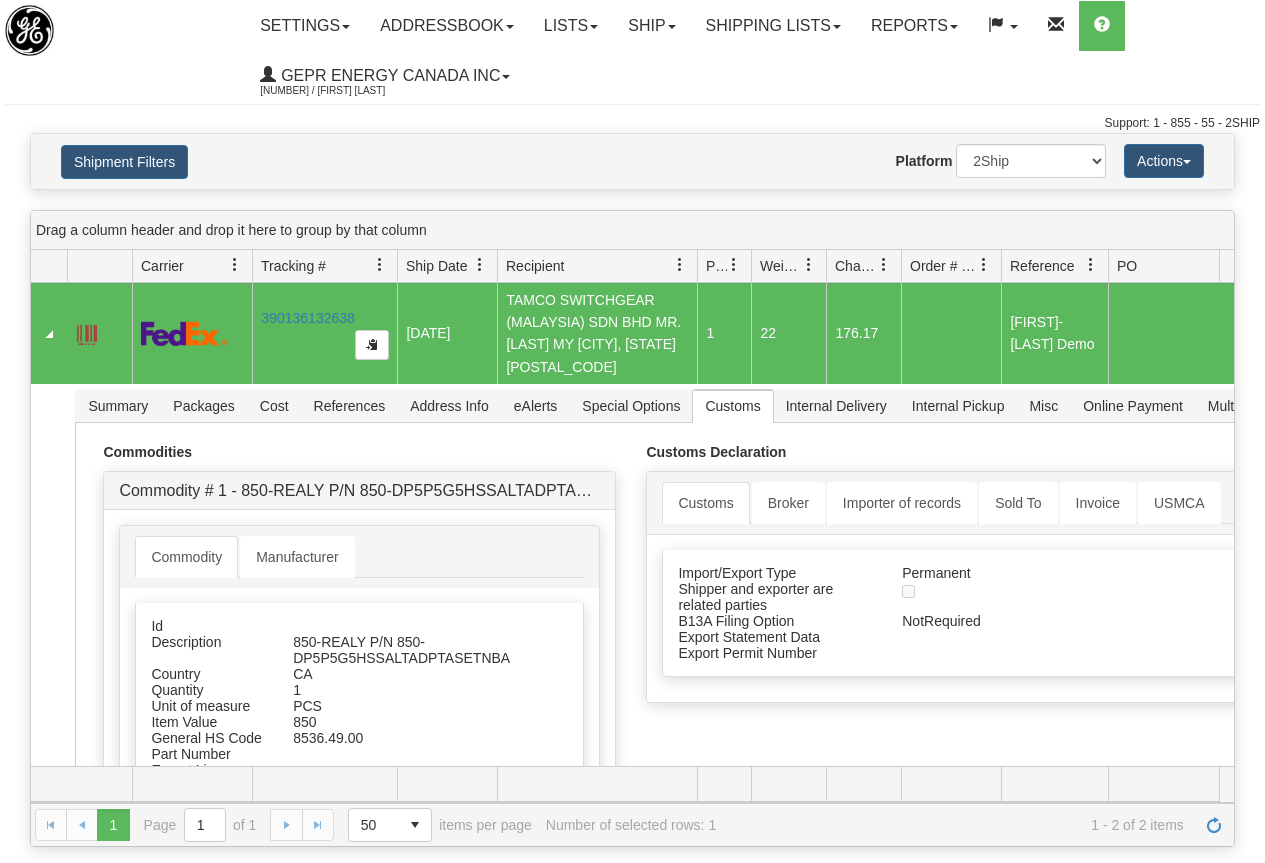 scroll, scrollTop: 0, scrollLeft: 0, axis: both 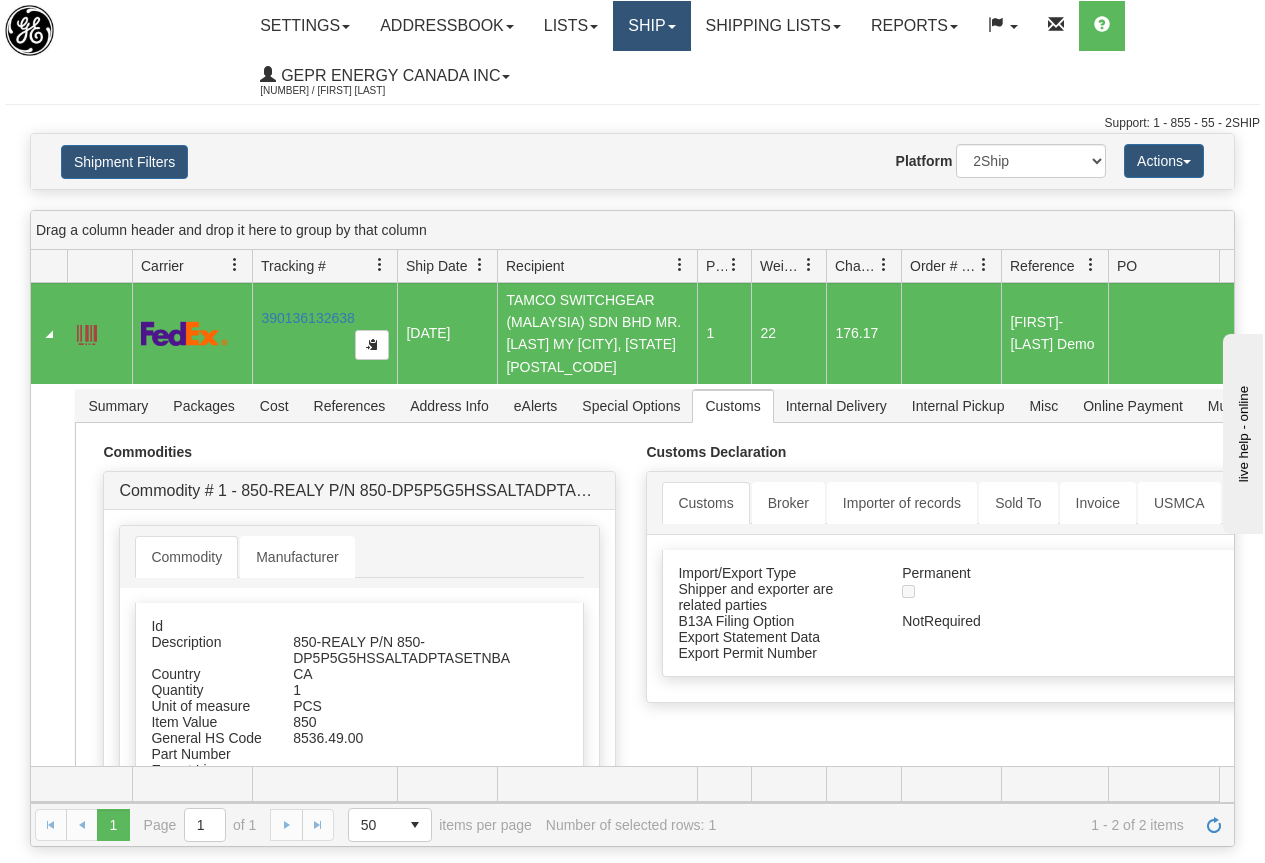 click on "Ship" at bounding box center (651, 26) 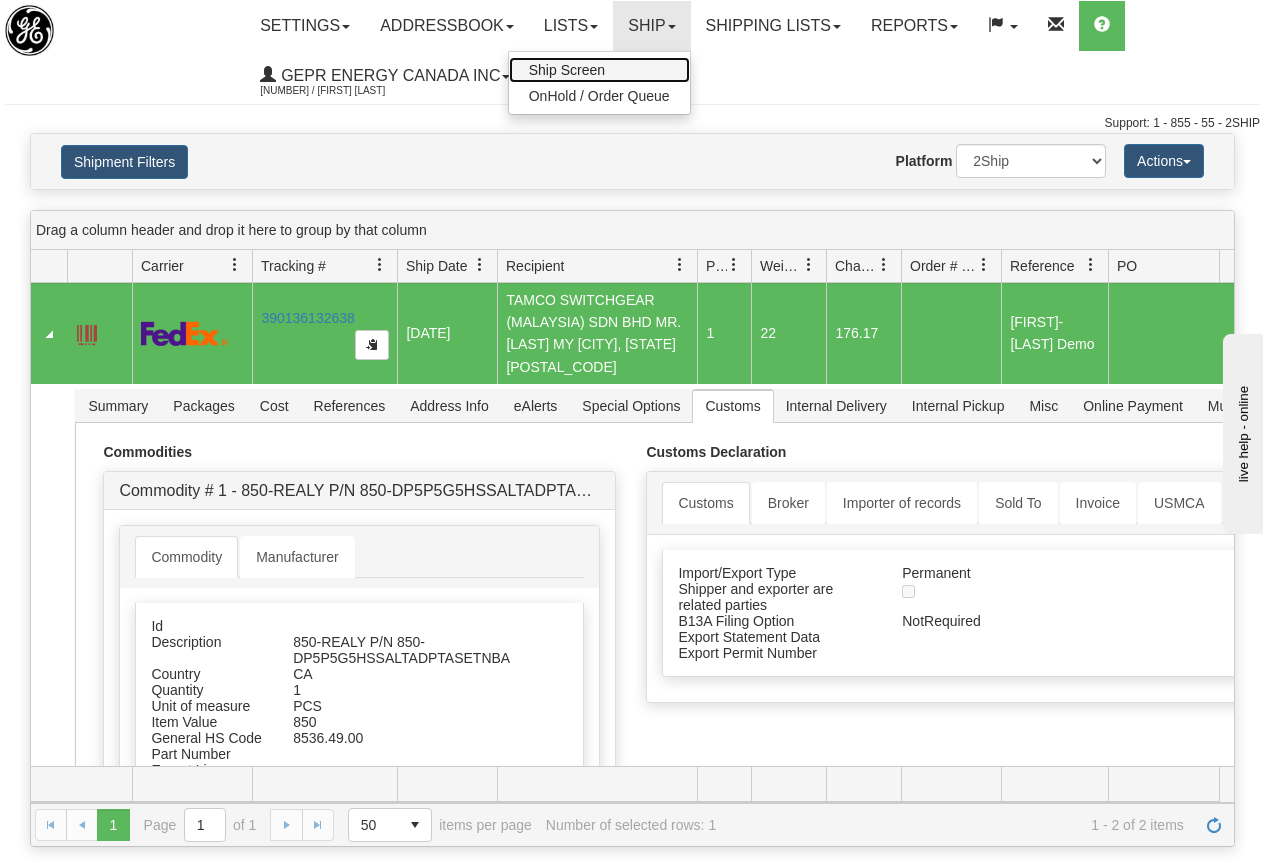 click on "Ship Screen" at bounding box center [567, 70] 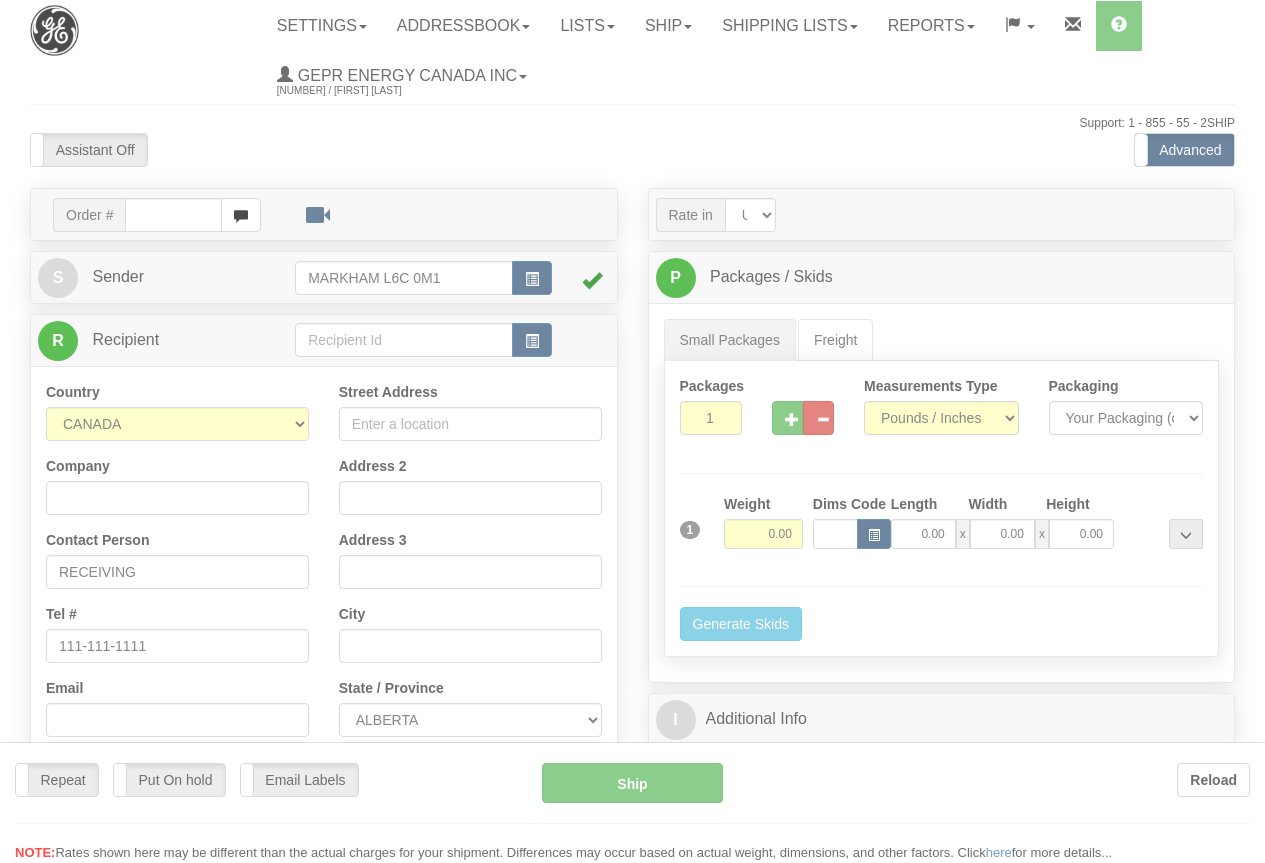 scroll, scrollTop: 0, scrollLeft: 0, axis: both 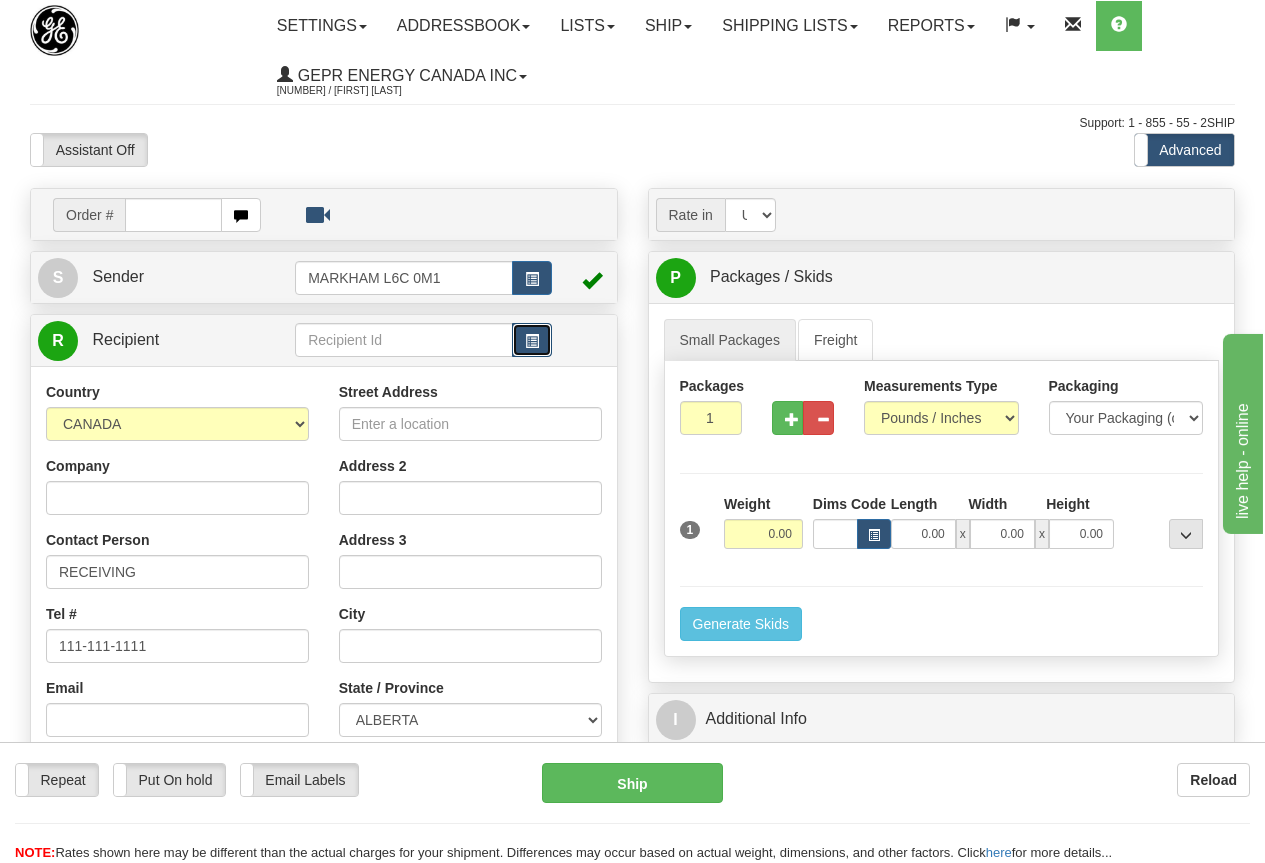 click at bounding box center [532, 341] 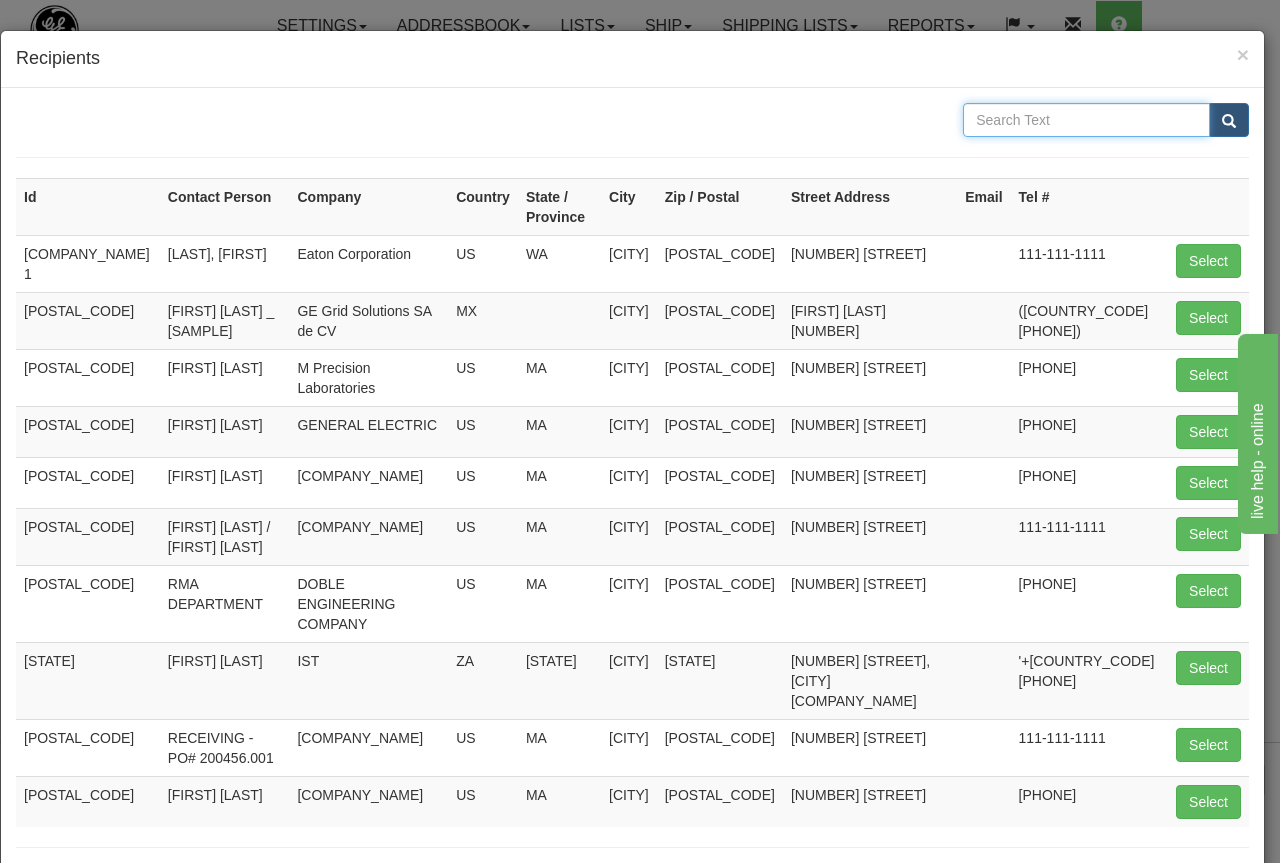 click at bounding box center [1086, 120] 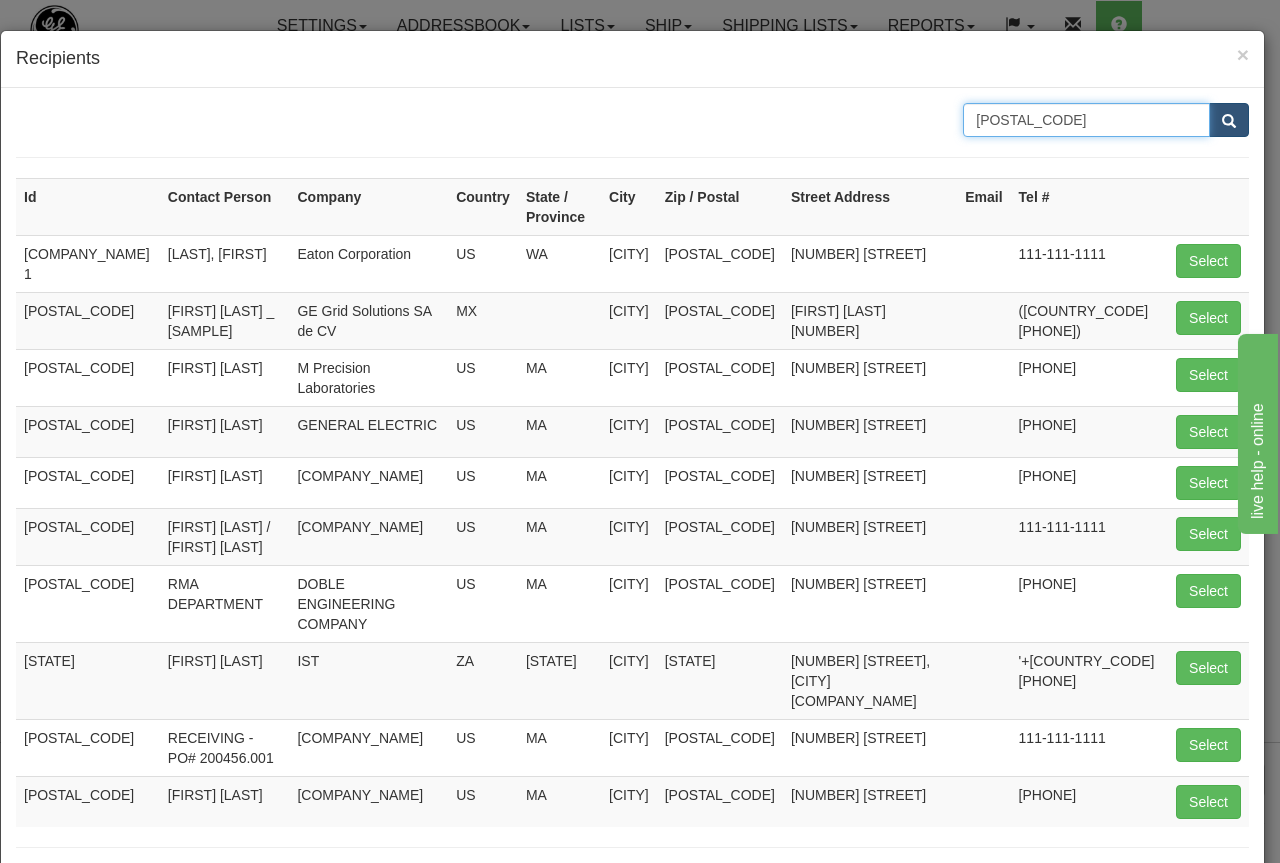 type on "[POSTAL_CODE]" 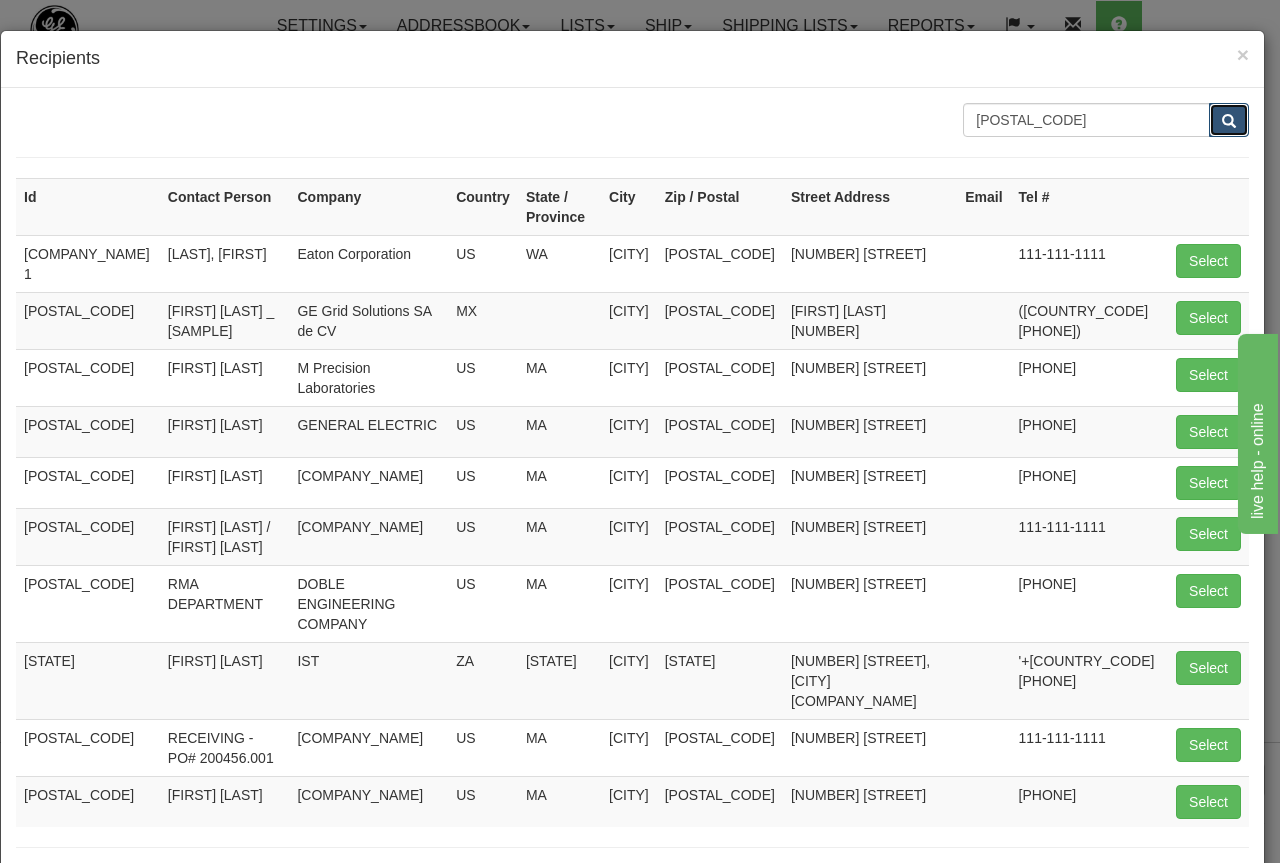 click at bounding box center [1229, 121] 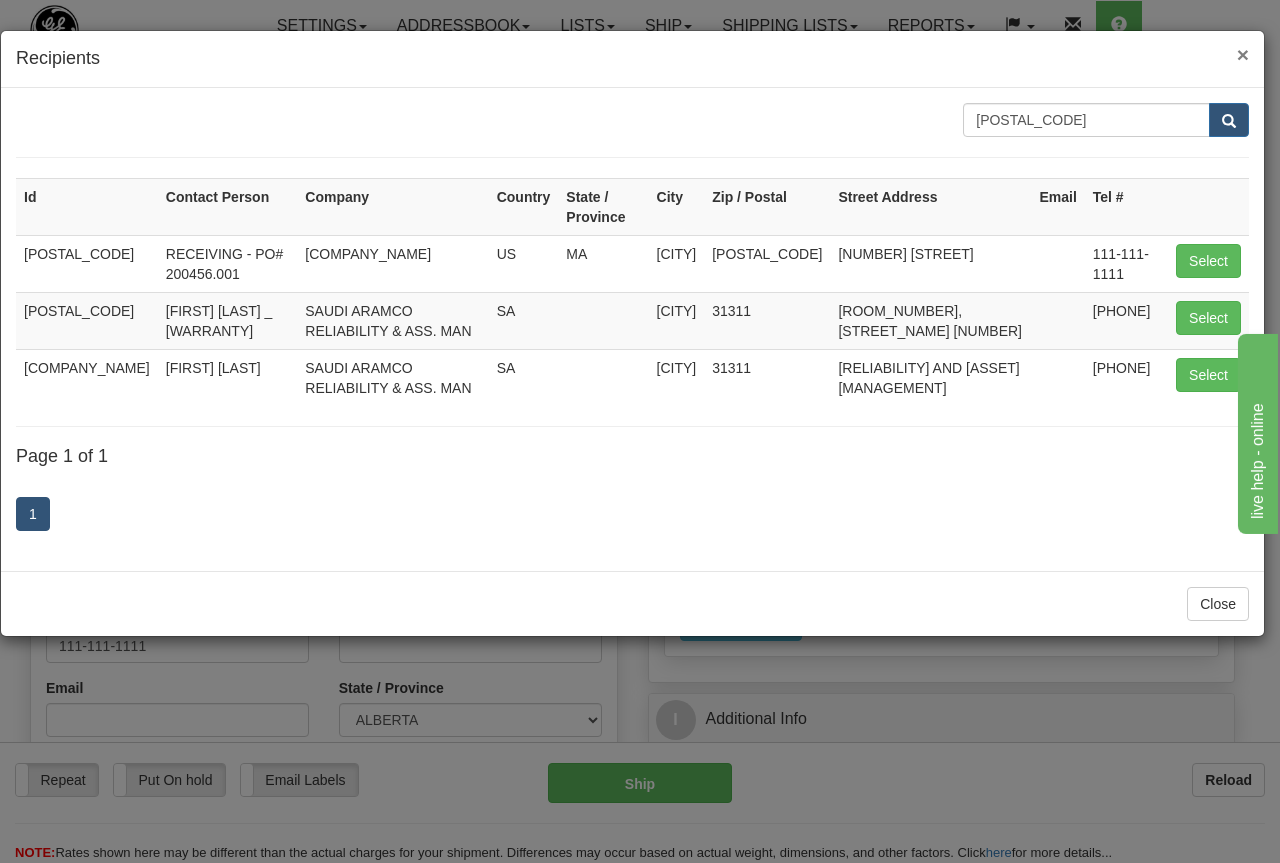 click on "×" at bounding box center (1243, 54) 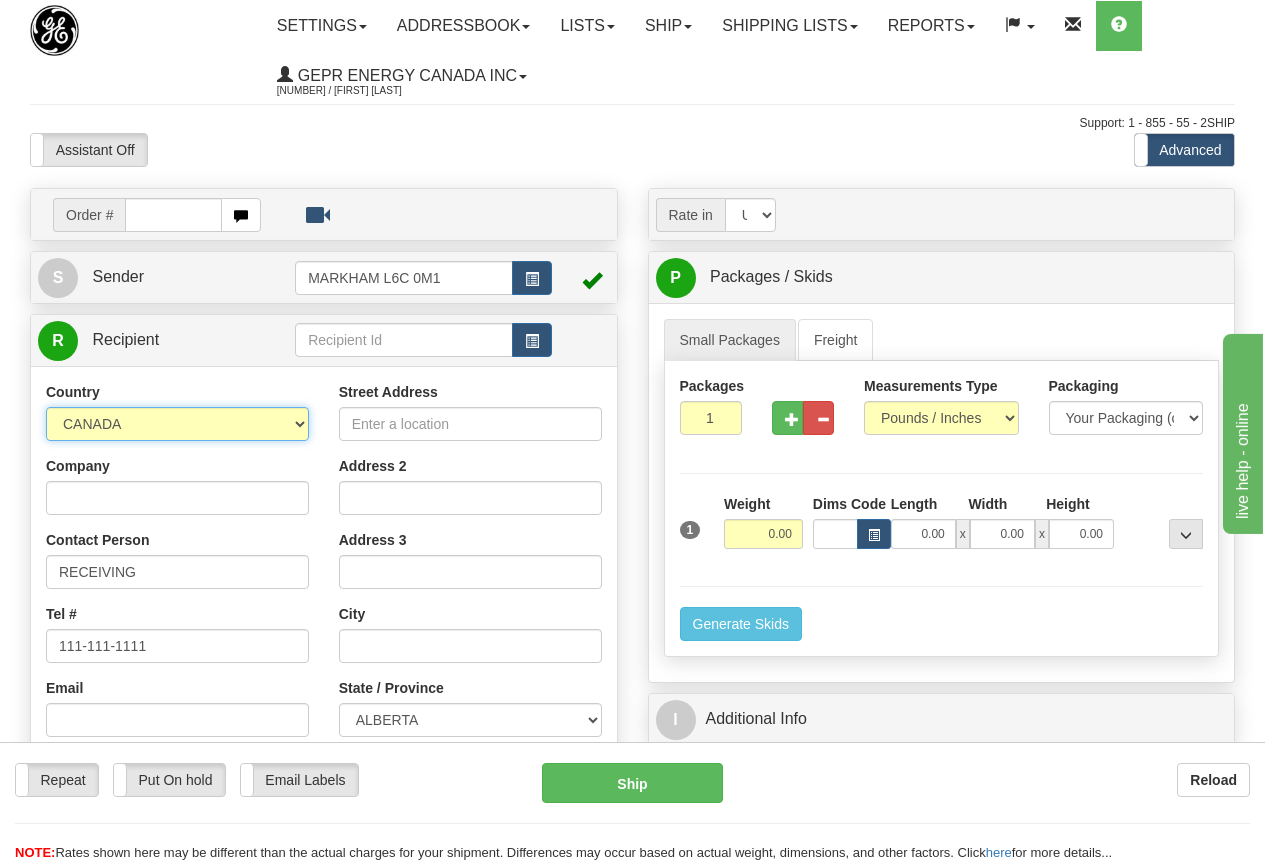 click on "AFGHANISTAN
ALAND ISLANDS
ALBANIA
ALGERIA
AMERICAN SAMOA
ANDORRA
ANGOLA
ANGUILLA
ANTIGUA AND BARBUDA
ARGENTINA
ARMENIA
ARUBA
AUSTRALIA
AUSTRIA
AZERBAIJAN
AZORES
BAHAMAS
BAHRAIN
BANGLADESH
BARBADOS
BELARUS
BELGIUM
BELIZE
BENIN
BERMUDA
BHUTAN
BOLIVIA
BONAIRE, SAINT EUSTATIUS AND SABA
BOSNIA
BOTSWANA
BOUVET ISLAND
BRAZIL
BRITISH INDIAN OCEAN TERRITORY
BRITISH VIRGIN ISLANDS
BRUNEI
BULGARIA
BURKINA FASO
BURUNDI
CAMBODIA
CAMEROON
CANADA
CANARY ISLANDS
CAPE VERDE
CAYMAN ISLANDS
CENTRAL AFRICAN REPUBLIC
CHAD
CHILE
CHINA
CHRISTMAS ISLAND
COCOS (KEELING) ISLANDS
COLOMBIA
COMOROS
CONGO
CONGO, DEMOCRATIC REPUBLIC OF
COOK ISLANDS
COSTA RICA
CROATIA
CURAÇAO
CYPRUS
CZECH REPUBLIC
DENMARK
DJIBOUTI
DOMINICA
DOMINICAN REPUBLIC
EAST TIMOR
ECUADOR
EGYPT
EL SALVADOR
EQUATORIAL GUINEA
ERITREA
ESTONIA
ETHIOPIA
FALKLAND ISLANDS (MALVINAS)
FAROE ISLANDS
FIJI
FINLAND
FRANCE" at bounding box center (177, 424) 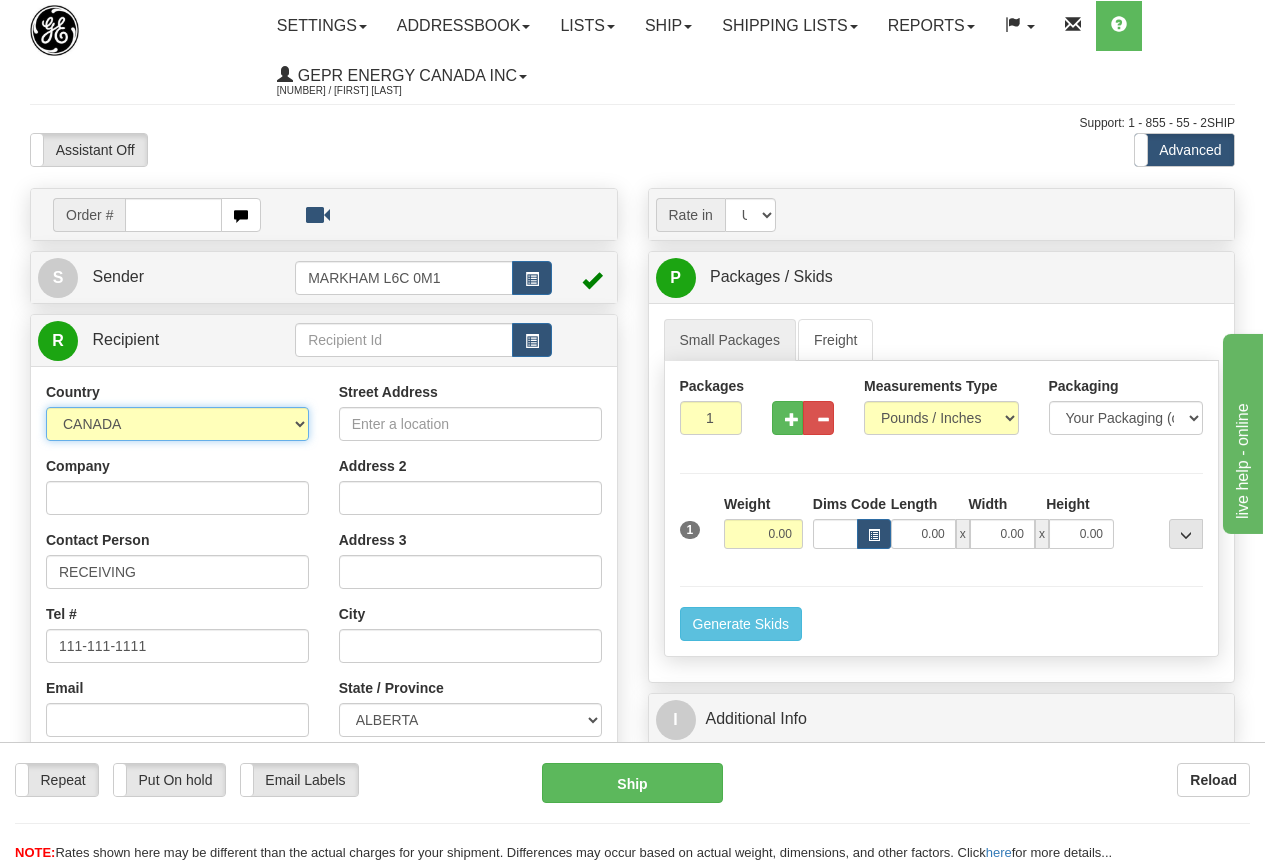 select on "US" 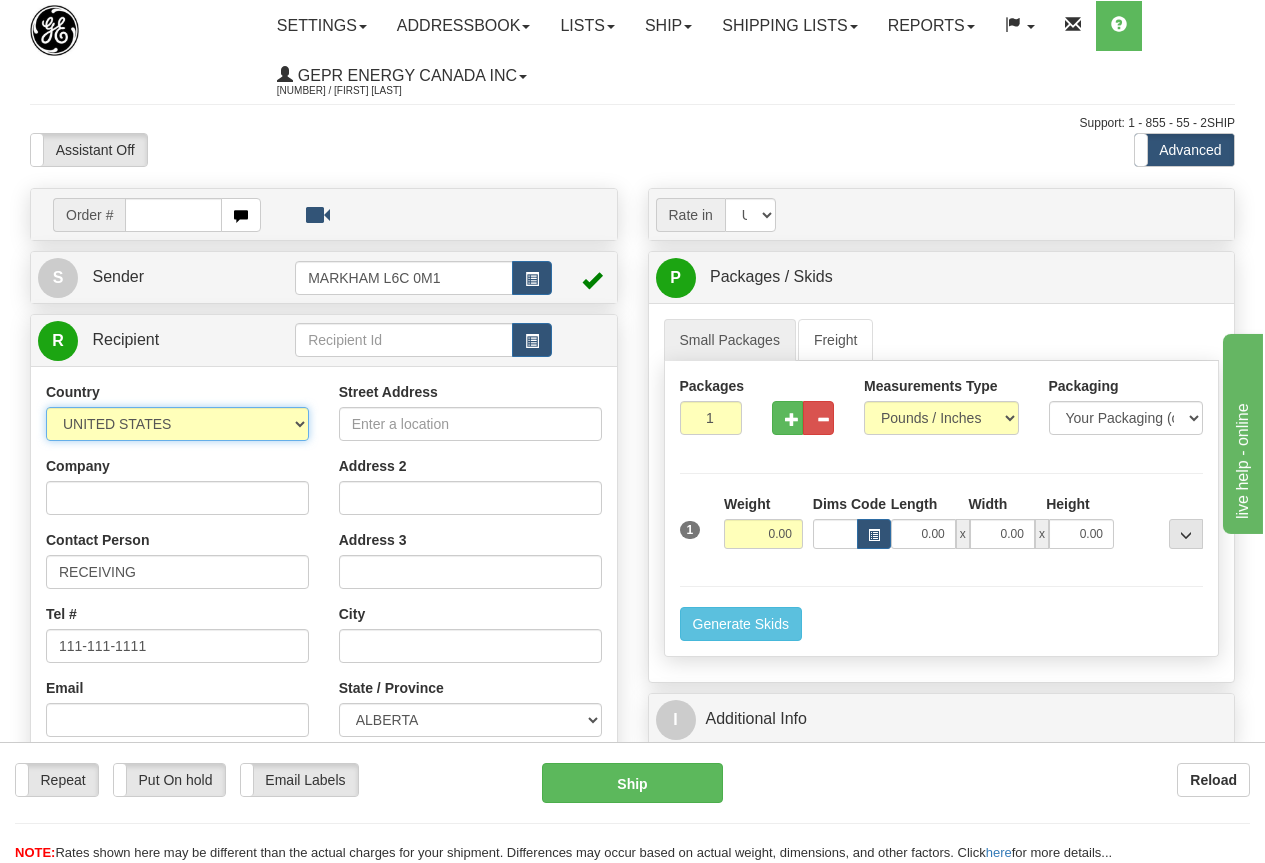 click on "AFGHANISTAN
ALAND ISLANDS
ALBANIA
ALGERIA
AMERICAN SAMOA
ANDORRA
ANGOLA
ANGUILLA
ANTIGUA AND BARBUDA
ARGENTINA
ARMENIA
ARUBA
AUSTRALIA
AUSTRIA
AZERBAIJAN
AZORES
BAHAMAS
BAHRAIN
BANGLADESH
BARBADOS
BELARUS
BELGIUM
BELIZE
BENIN
BERMUDA
BHUTAN
BOLIVIA
BONAIRE, SAINT EUSTATIUS AND SABA
BOSNIA
BOTSWANA
BOUVET ISLAND
BRAZIL
BRITISH INDIAN OCEAN TERRITORY
BRITISH VIRGIN ISLANDS
BRUNEI
BULGARIA
BURKINA FASO
BURUNDI
CAMBODIA
CAMEROON
CANADA
CANARY ISLANDS
CAPE VERDE
CAYMAN ISLANDS
CENTRAL AFRICAN REPUBLIC
CHAD
CHILE
CHINA
CHRISTMAS ISLAND
COCOS (KEELING) ISLANDS
COLOMBIA
COMOROS
CONGO
CONGO, DEMOCRATIC REPUBLIC OF
COOK ISLANDS
COSTA RICA
CROATIA
CURAÇAO
CYPRUS
CZECH REPUBLIC
DENMARK
DJIBOUTI
DOMINICA
DOMINICAN REPUBLIC
EAST TIMOR
ECUADOR
EGYPT
EL SALVADOR
EQUATORIAL GUINEA
ERITREA
ESTONIA
ETHIOPIA
FALKLAND ISLANDS (MALVINAS)
FAROE ISLANDS
FIJI
FINLAND
FRANCE" at bounding box center [177, 424] 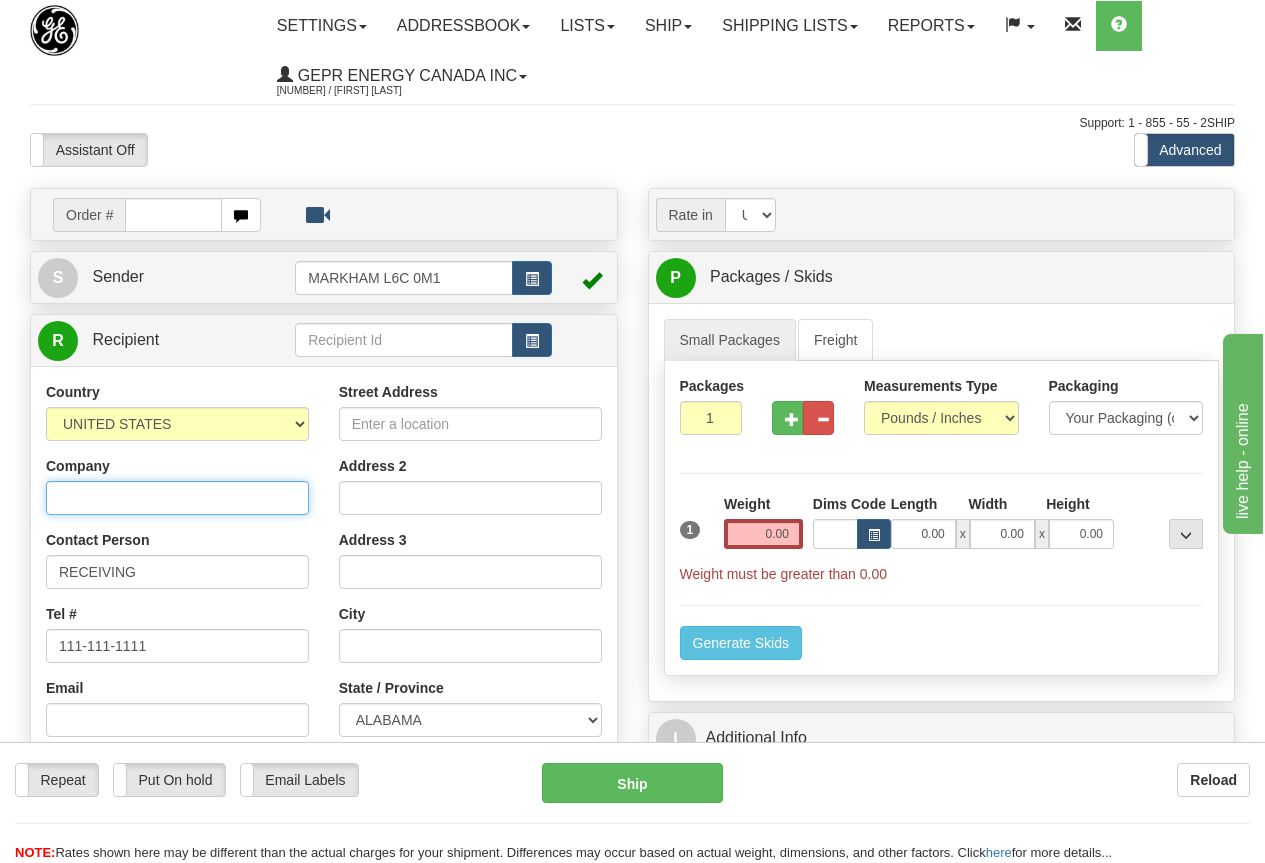 click on "Company" at bounding box center [177, 498] 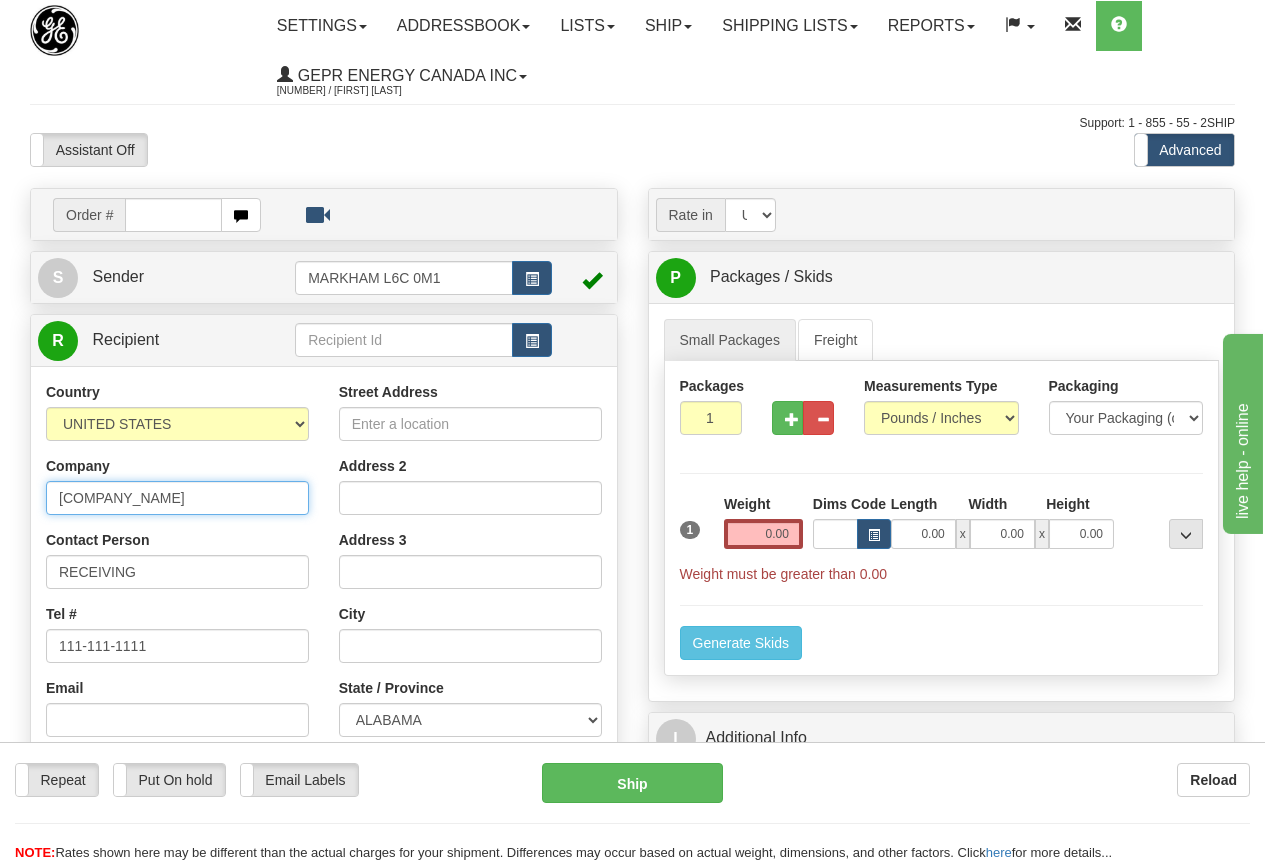 type on "[COMPANY_NAME]" 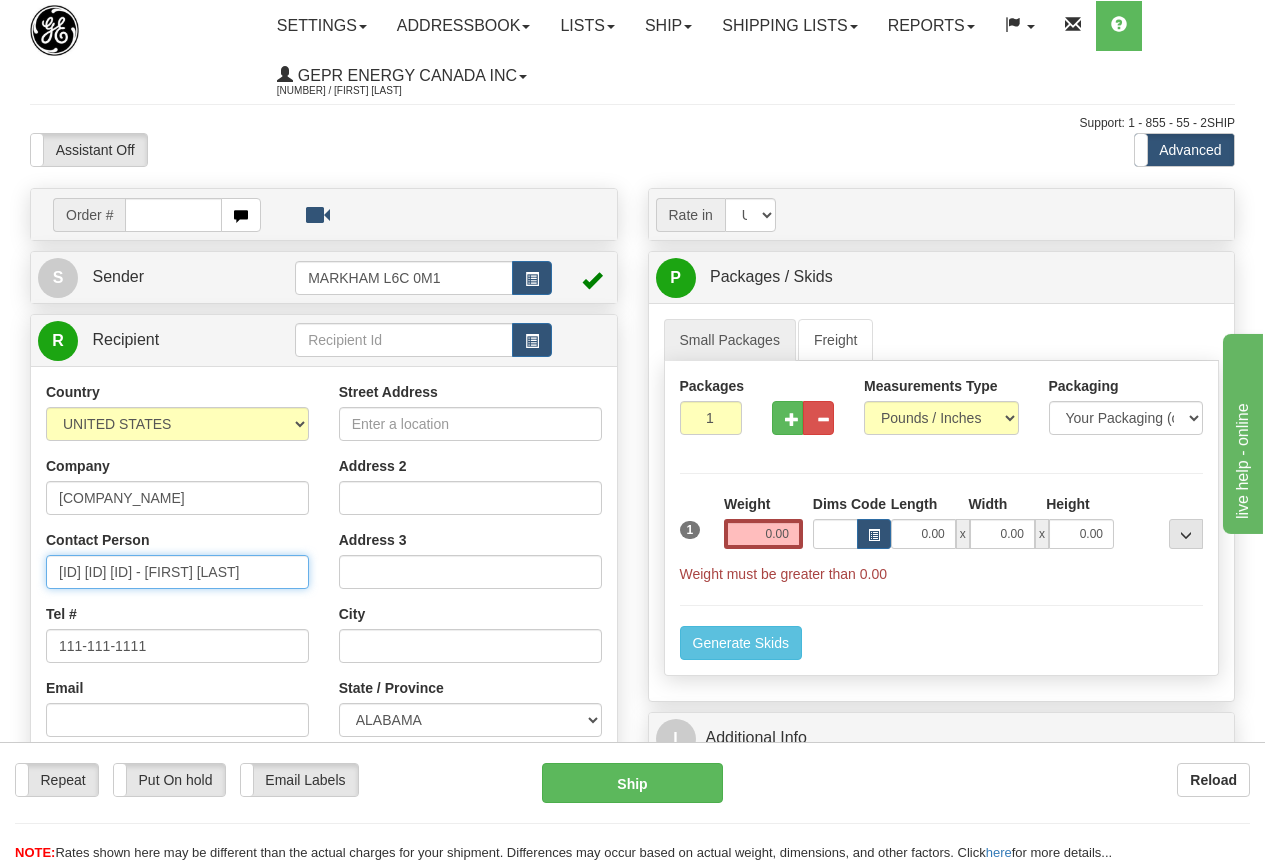 scroll, scrollTop: 0, scrollLeft: 35, axis: horizontal 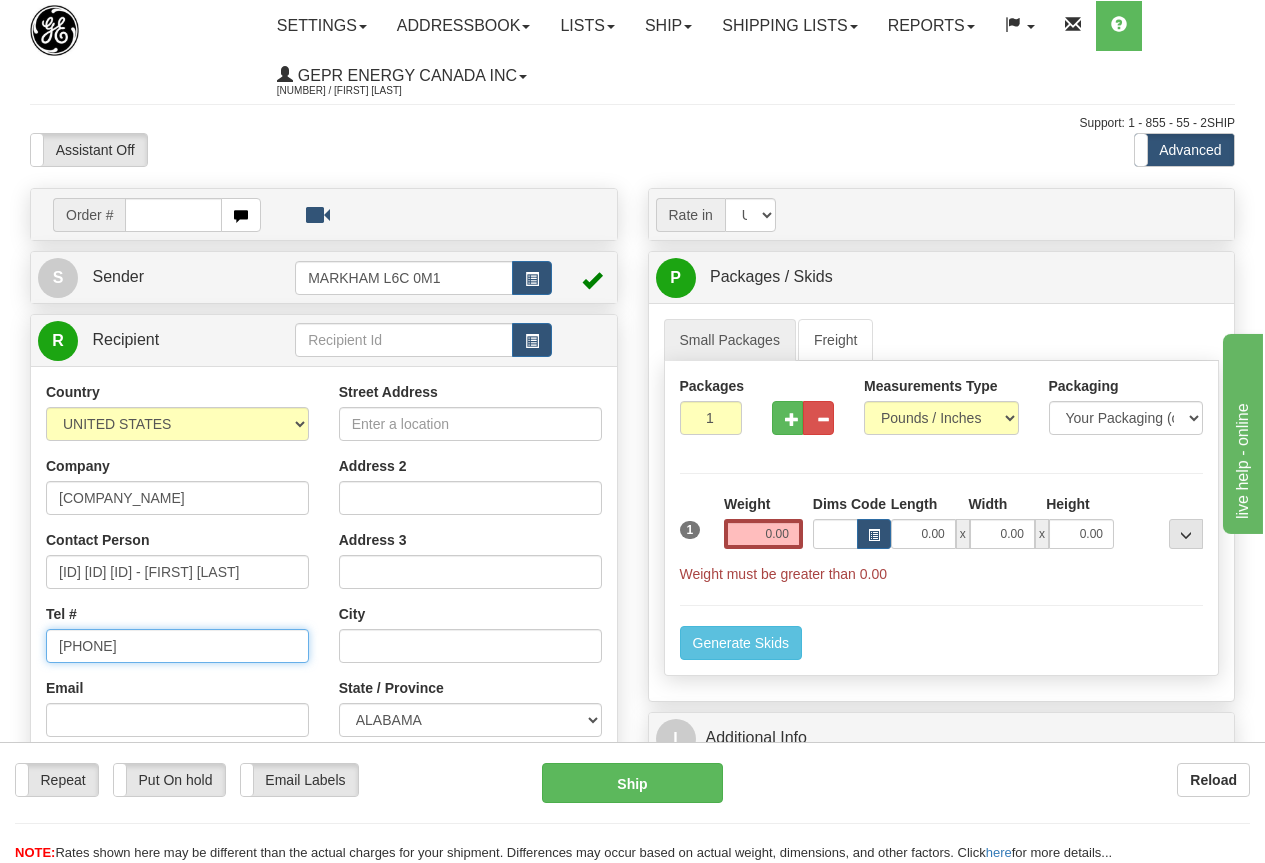 type on "[PHONE]" 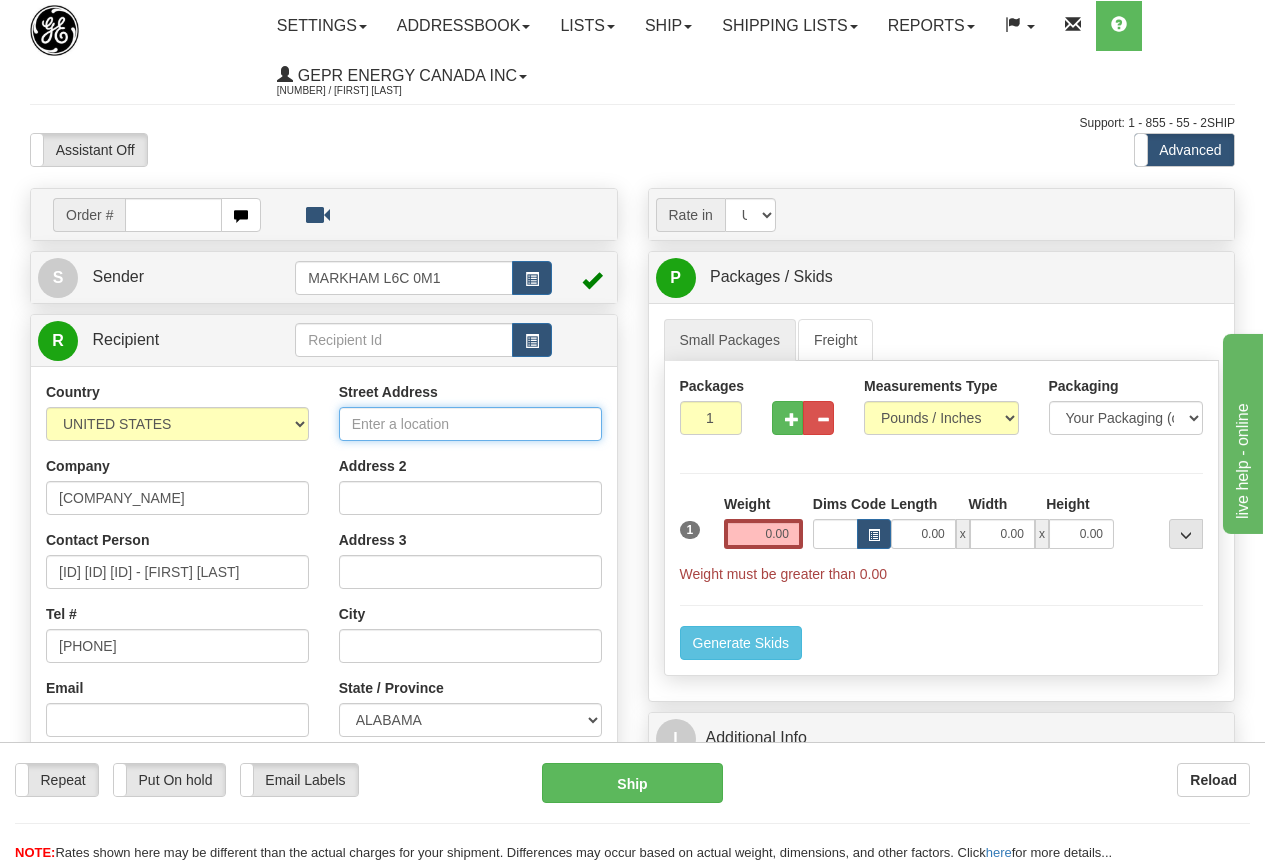 click on "Street Address" at bounding box center (470, 424) 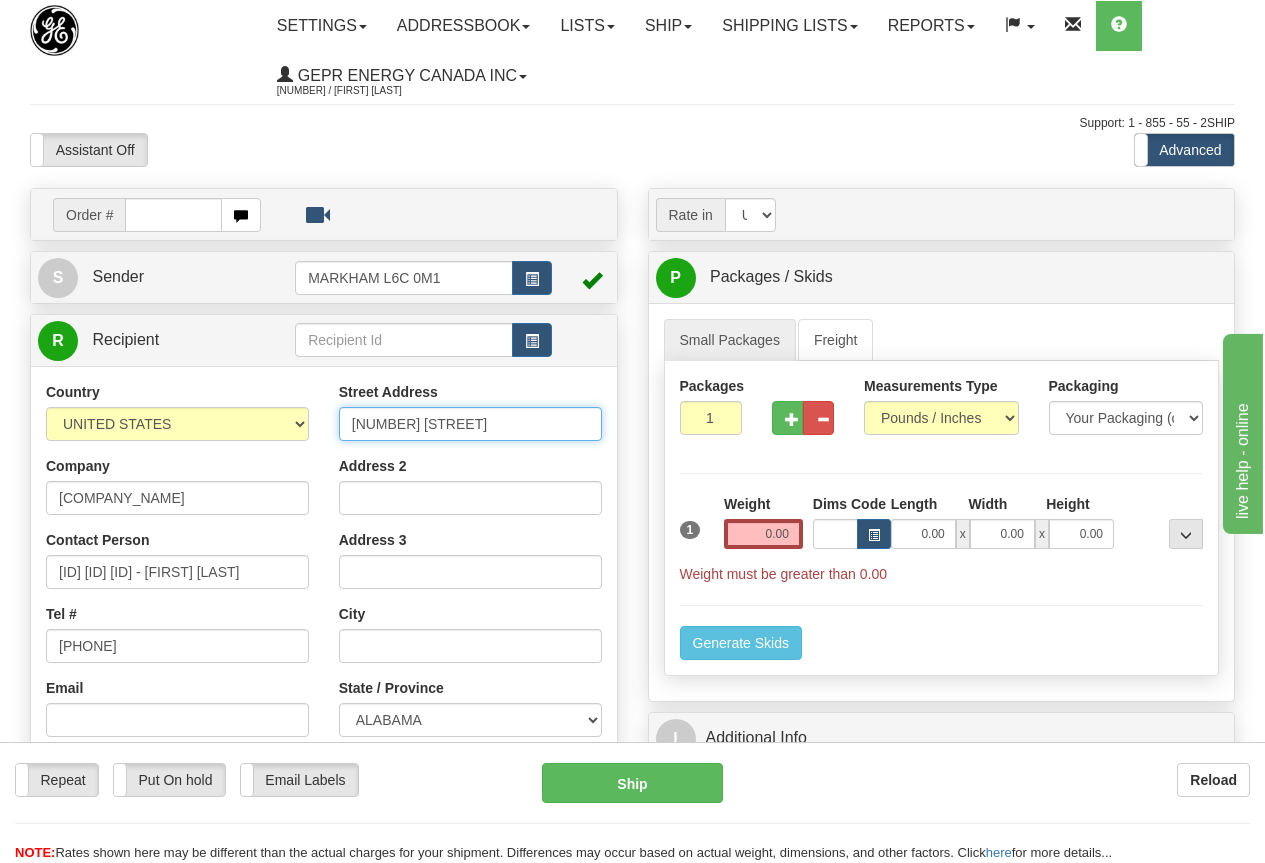 type on "[NUMBER] [STREET]" 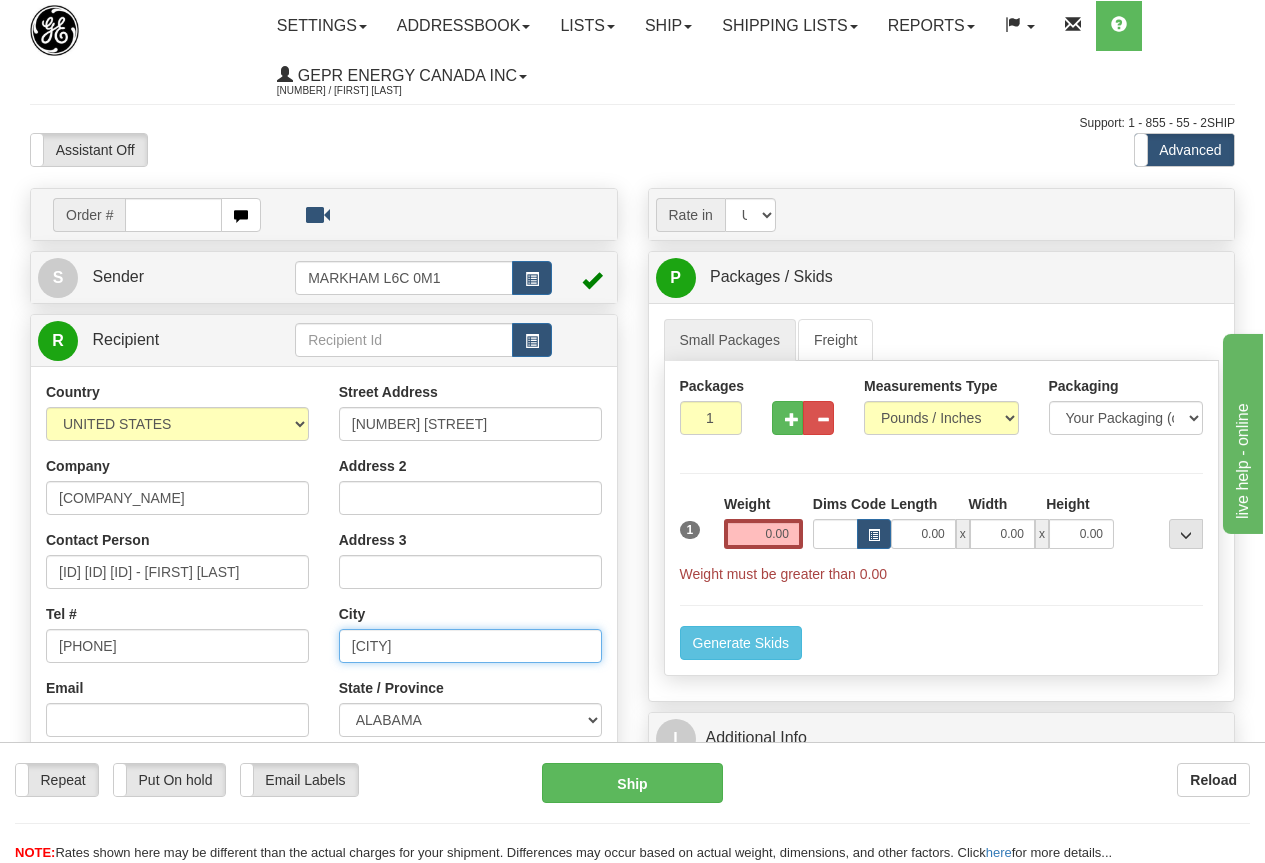 type on "[CITY]" 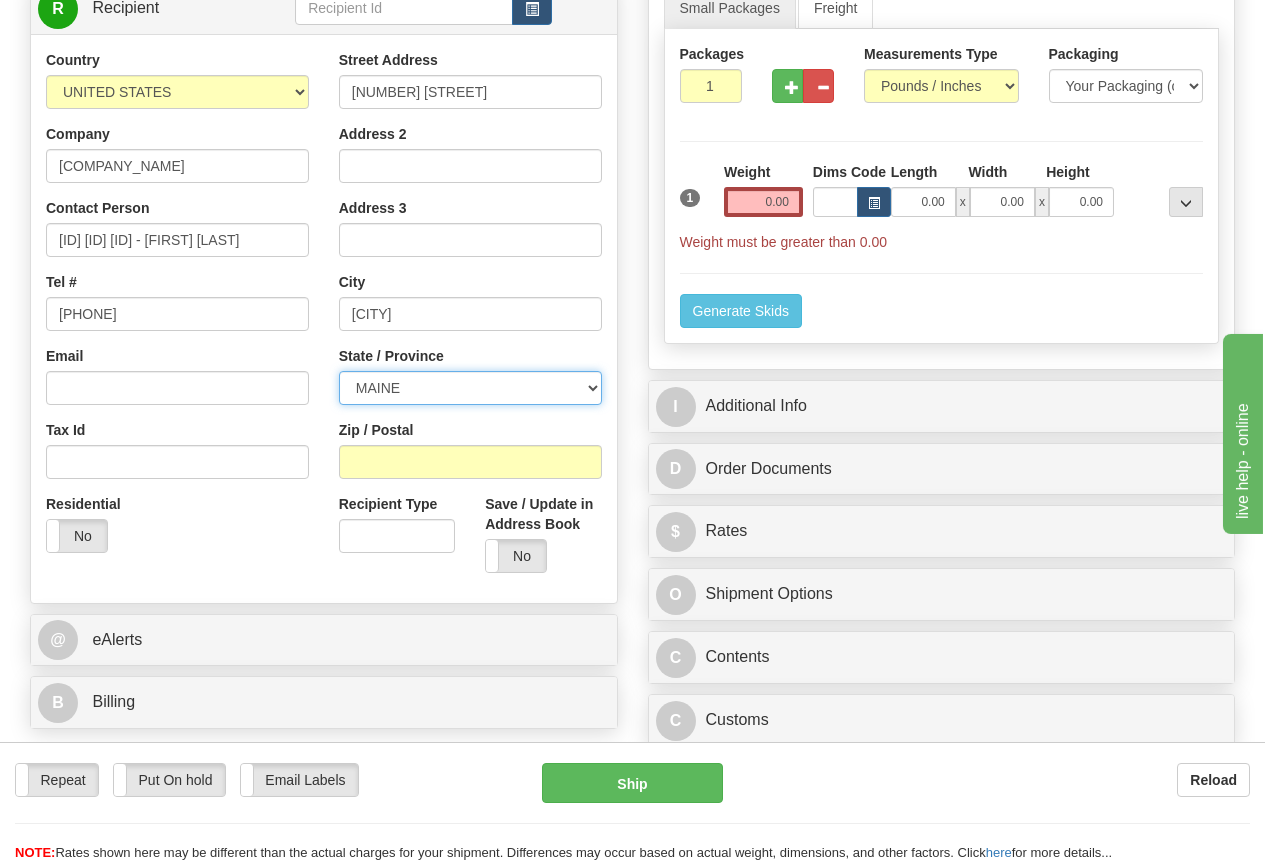 scroll, scrollTop: 400, scrollLeft: 0, axis: vertical 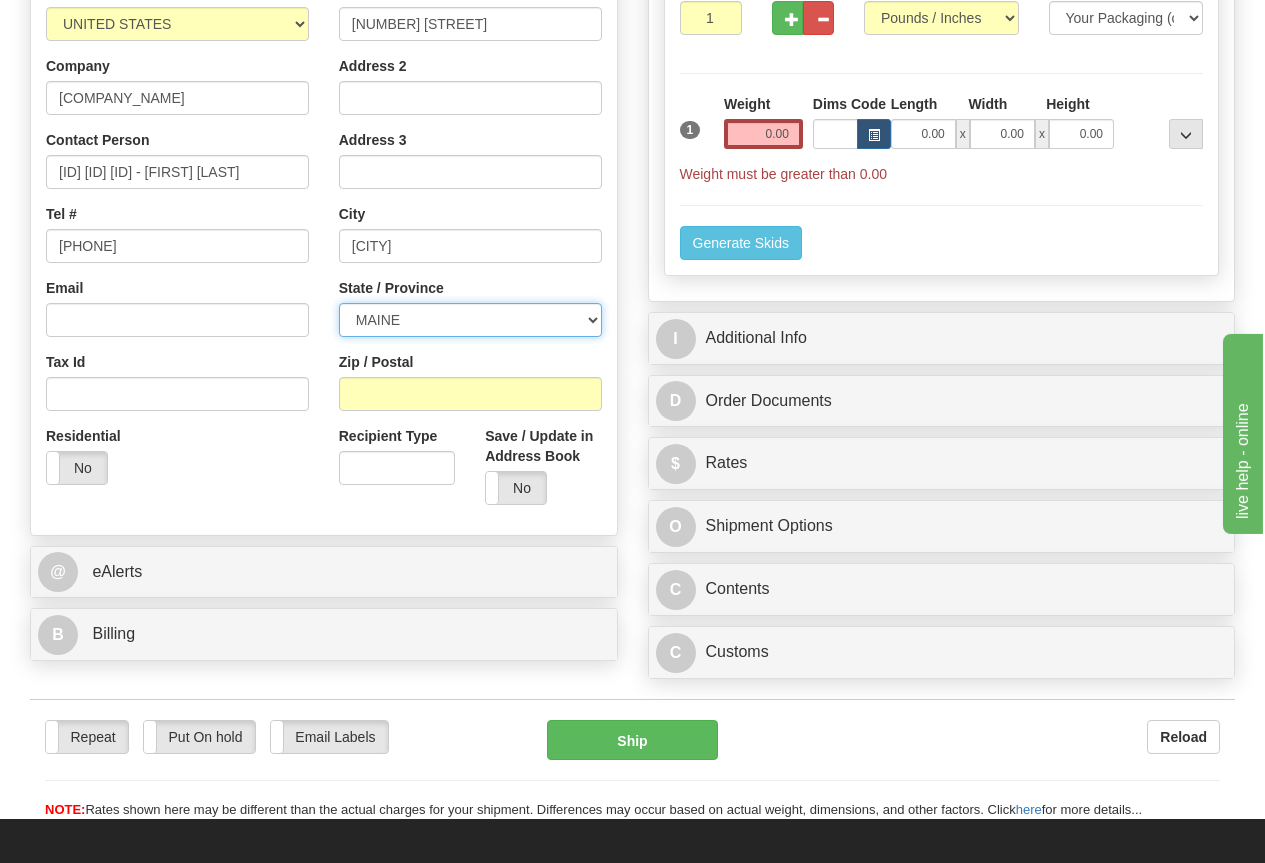 click on "ALABAMA ALASKA ARIZONA ARKANSAS Armed Forces America Armed Forces Europe Armed Forces Pacific CALIFORNIA COLORADO CONNECTICUT DELAWARE DISTRICT OF COLUMBIA FLORIDA GEORGIA HAWAII IDAHO ILLINOIS INDIANA IOWA KANSAS KENTUCKY LOUISIANA MAINE MARYLAND MASSACHUSETTS MICHIGAN MINNESOTA MISSISSIPPI MISSOURI MONTANA NEBRASKA NEVADA NEW HAMPSHIRE NEW JERSEY NEW MEXICO NEW YORK NORTH CAROLINA NORTH DAKOTA OHIO OKLAHOMA OREGON PENNSYLVANIA PUERTO RICO RHODE ISLAND SOUTH CAROLINA SOUTH DAKOTA TENNESSEE TEXAS UTAH VERMONT VIRGINIA WASHINGTON STATE WEST VIRGINIA WISCONSIN WYOMING" at bounding box center [470, 320] 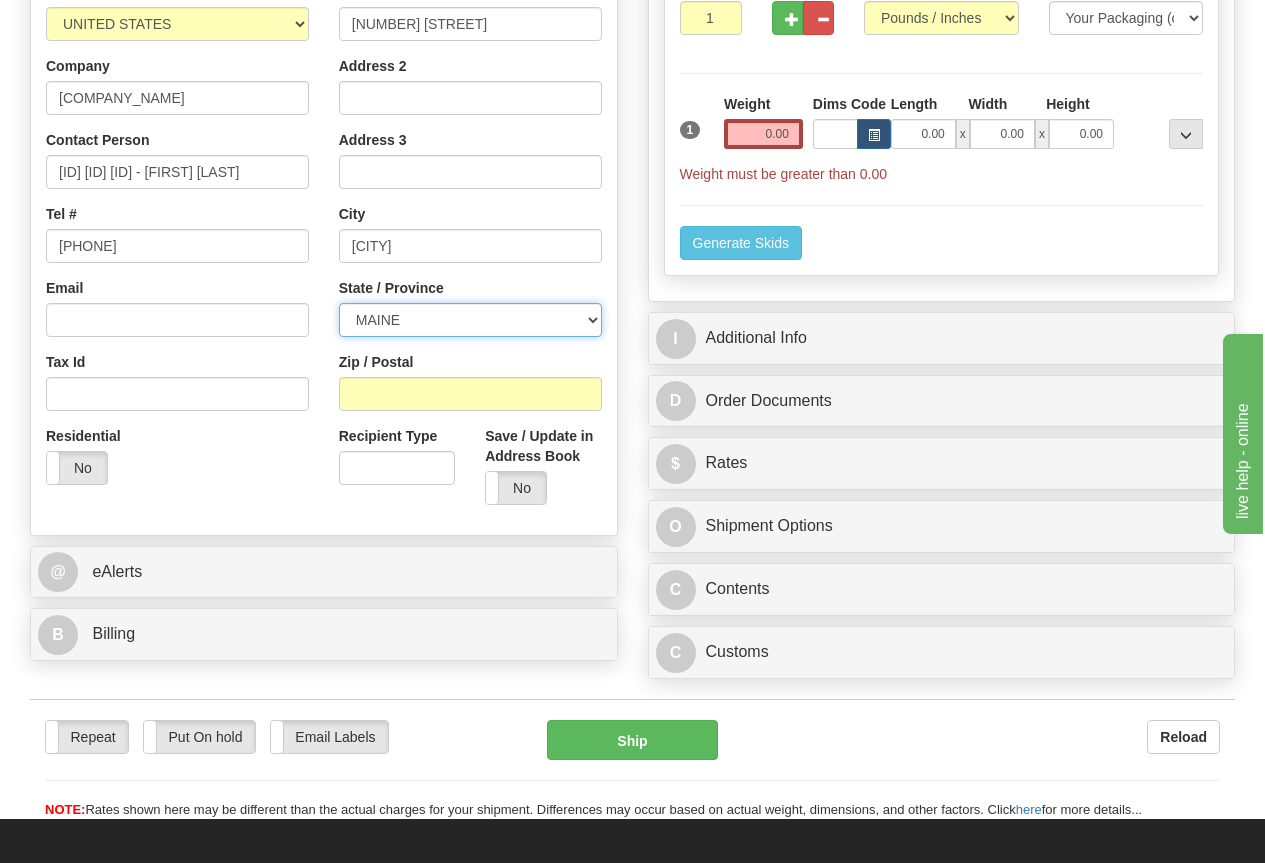 select on "MA" 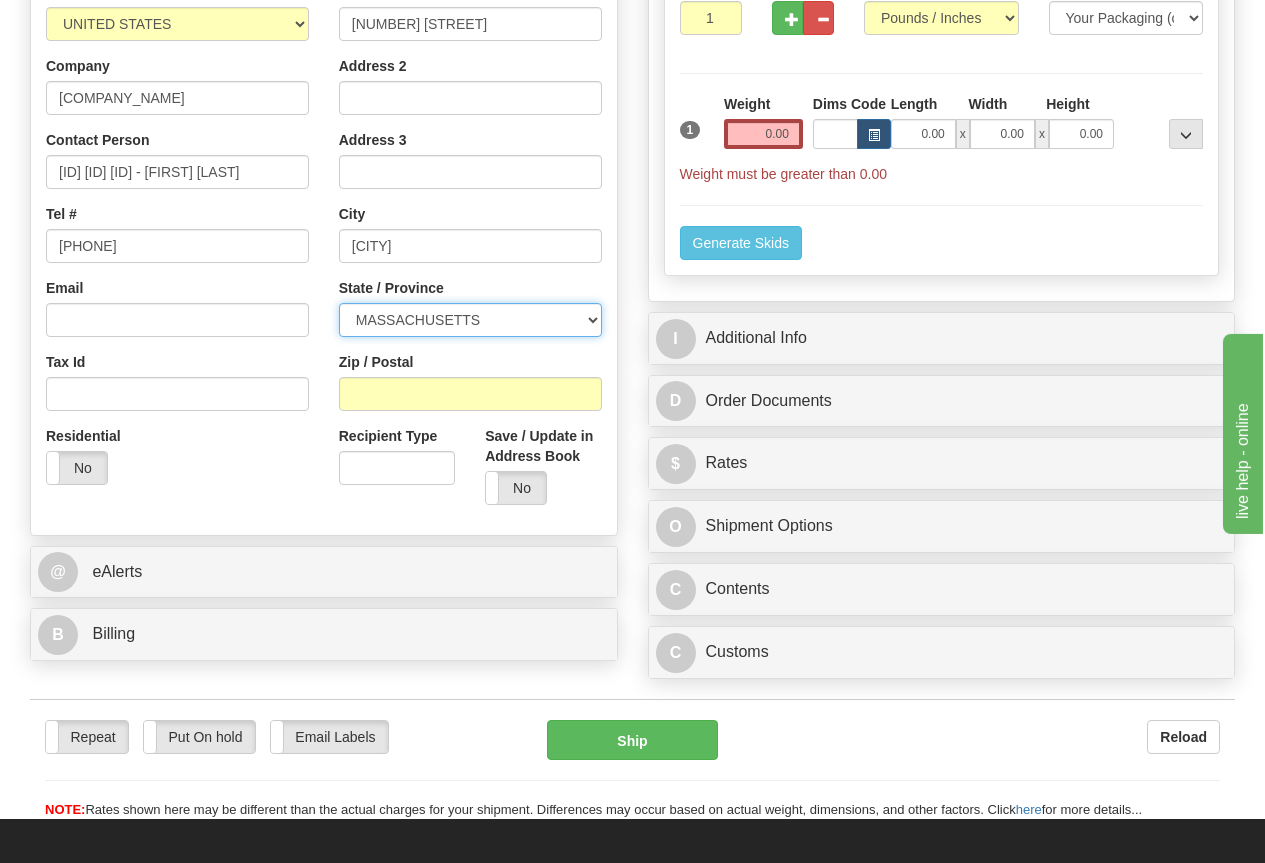 click on "ALABAMA ALASKA ARIZONA ARKANSAS Armed Forces America Armed Forces Europe Armed Forces Pacific CALIFORNIA COLORADO CONNECTICUT DELAWARE DISTRICT OF COLUMBIA FLORIDA GEORGIA HAWAII IDAHO ILLINOIS INDIANA IOWA KANSAS KENTUCKY LOUISIANA MAINE MARYLAND MASSACHUSETTS MICHIGAN MINNESOTA MISSISSIPPI MISSOURI MONTANA NEBRASKA NEVADA NEW HAMPSHIRE NEW JERSEY NEW MEXICO NEW YORK NORTH CAROLINA NORTH DAKOTA OHIO OKLAHOMA OREGON PENNSYLVANIA PUERTO RICO RHODE ISLAND SOUTH CAROLINA SOUTH DAKOTA TENNESSEE TEXAS UTAH VERMONT VIRGINIA WASHINGTON STATE WEST VIRGINIA WISCONSIN WYOMING" at bounding box center [470, 320] 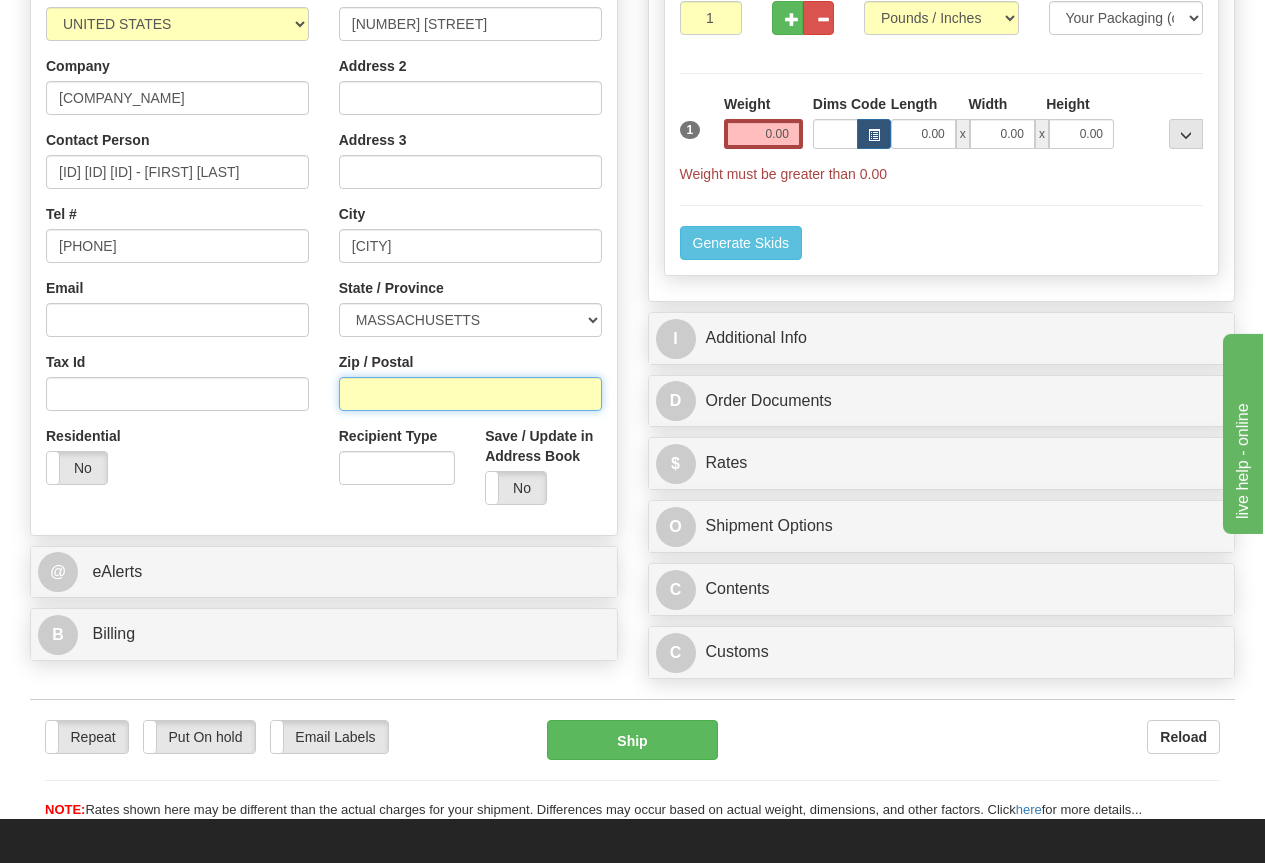 click on "Zip / Postal" at bounding box center (470, 394) 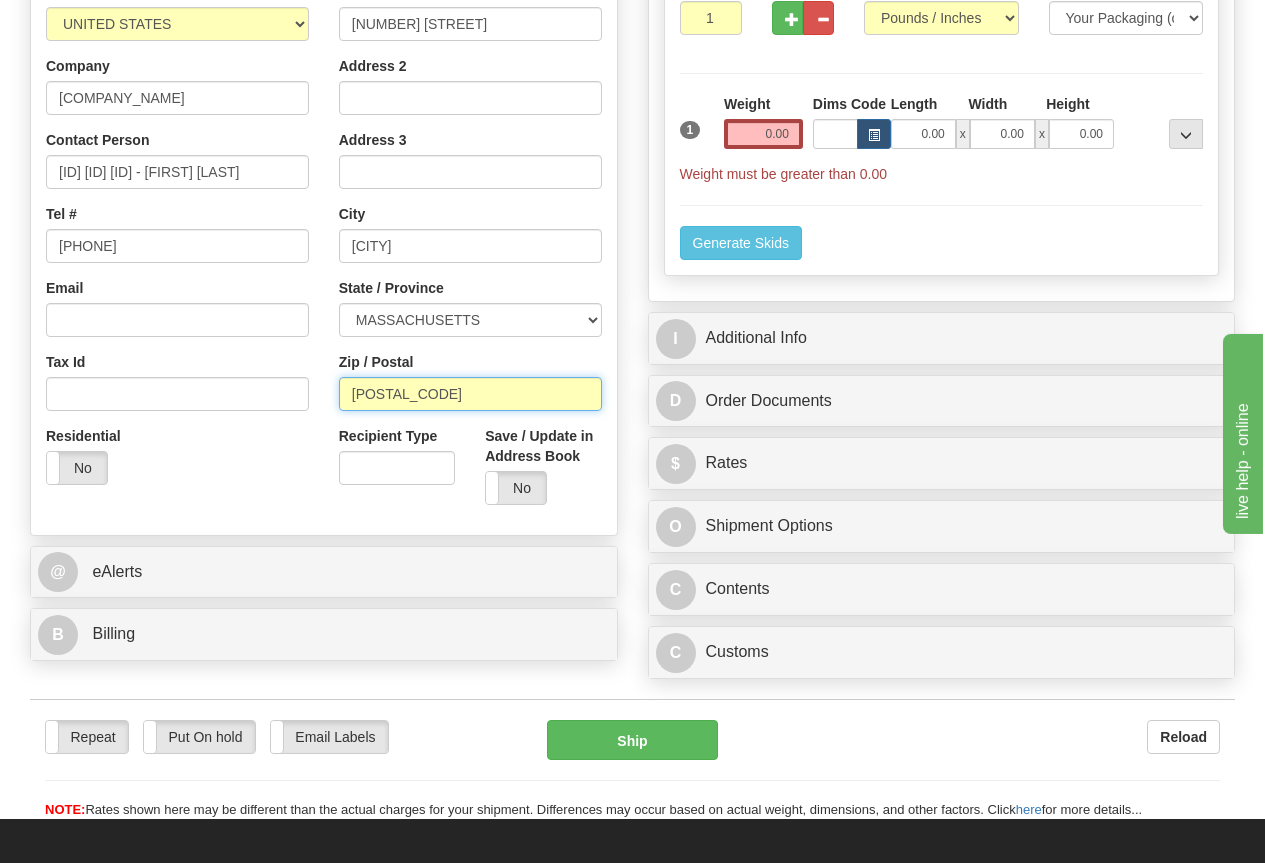 type on "[POSTAL_CODE]" 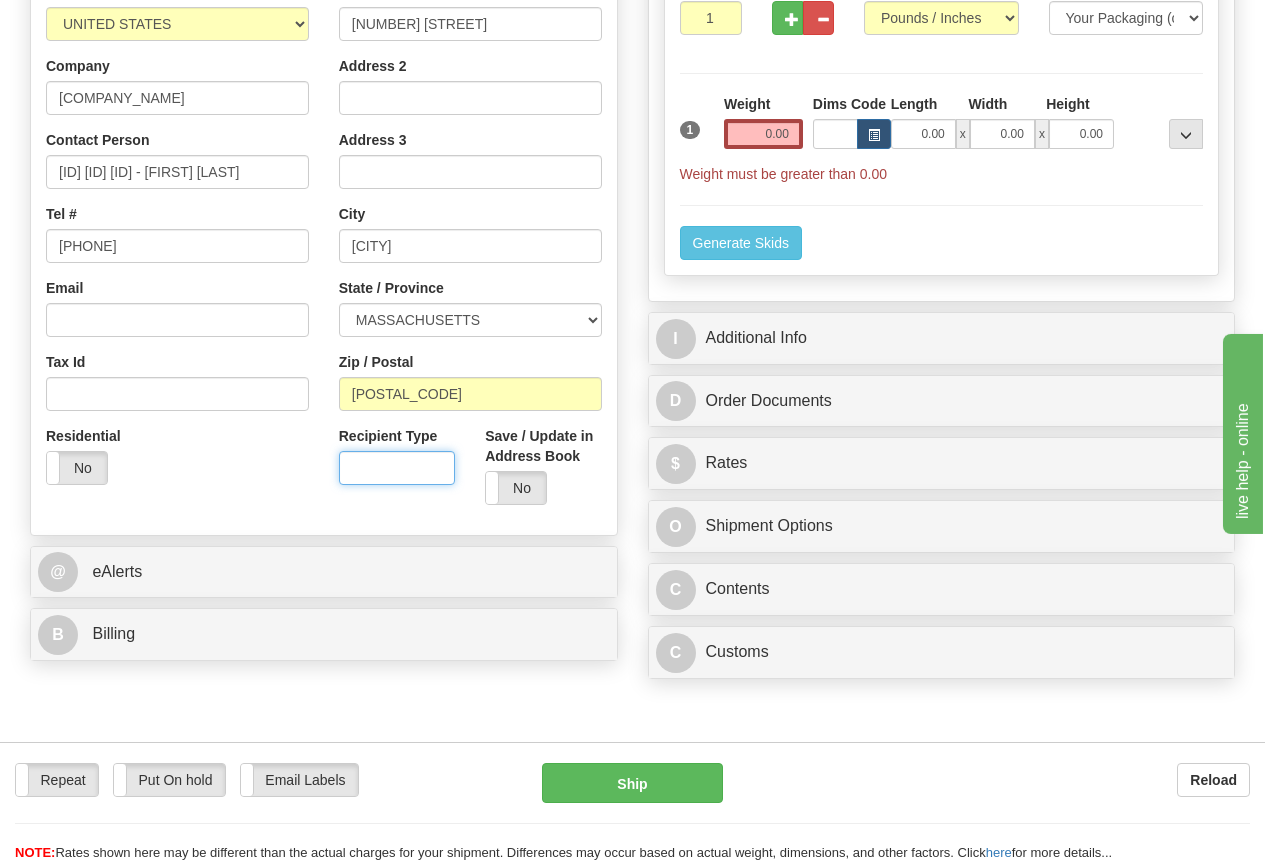 scroll, scrollTop: 0, scrollLeft: 0, axis: both 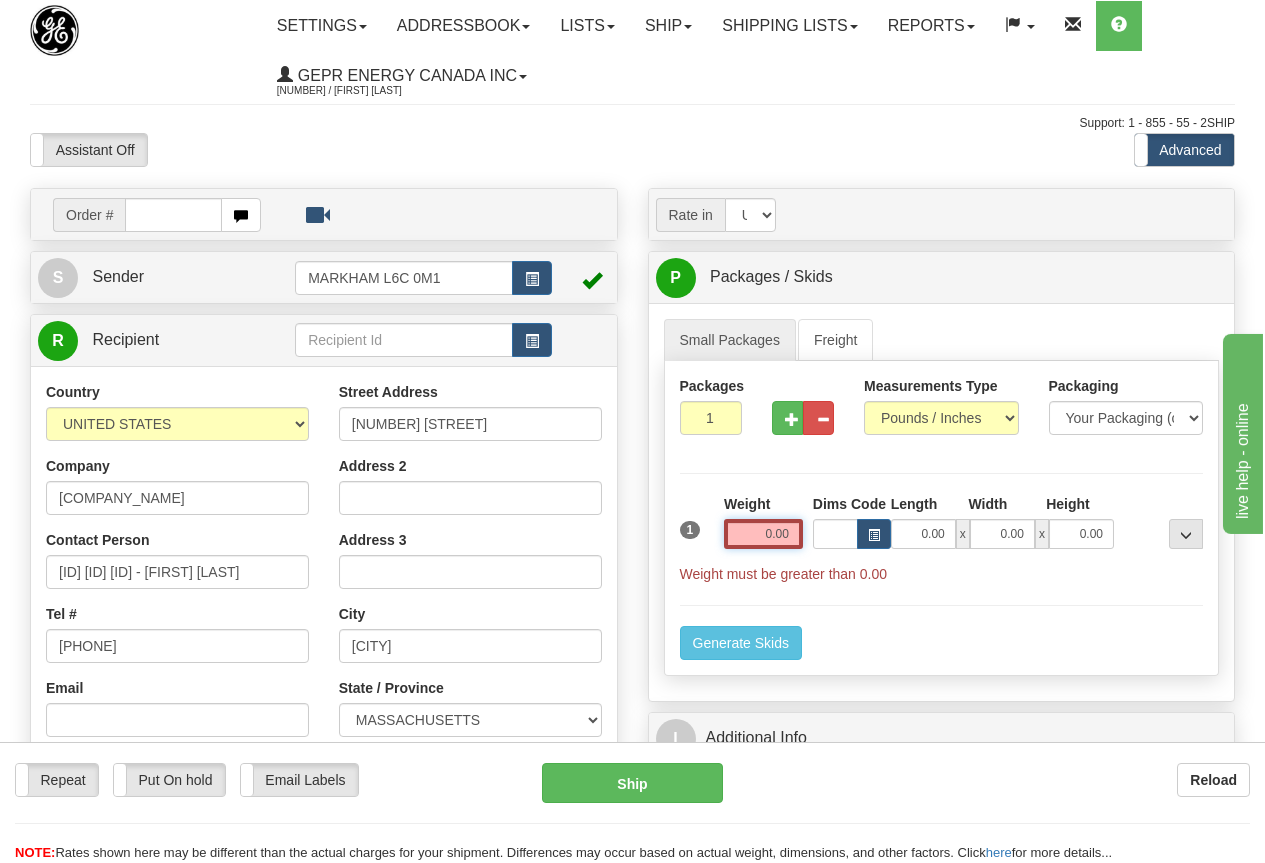 click on "0.00" at bounding box center [763, 534] 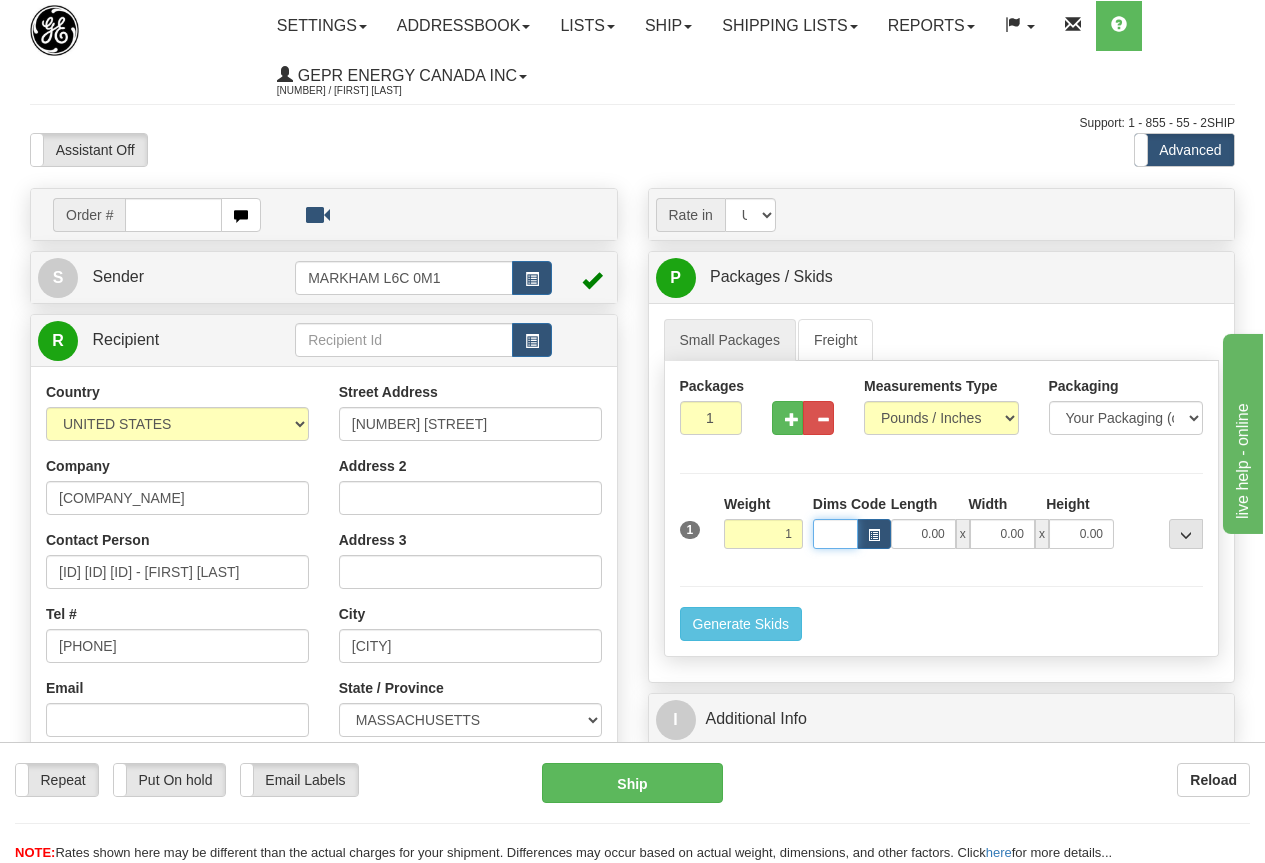type on "1.00" 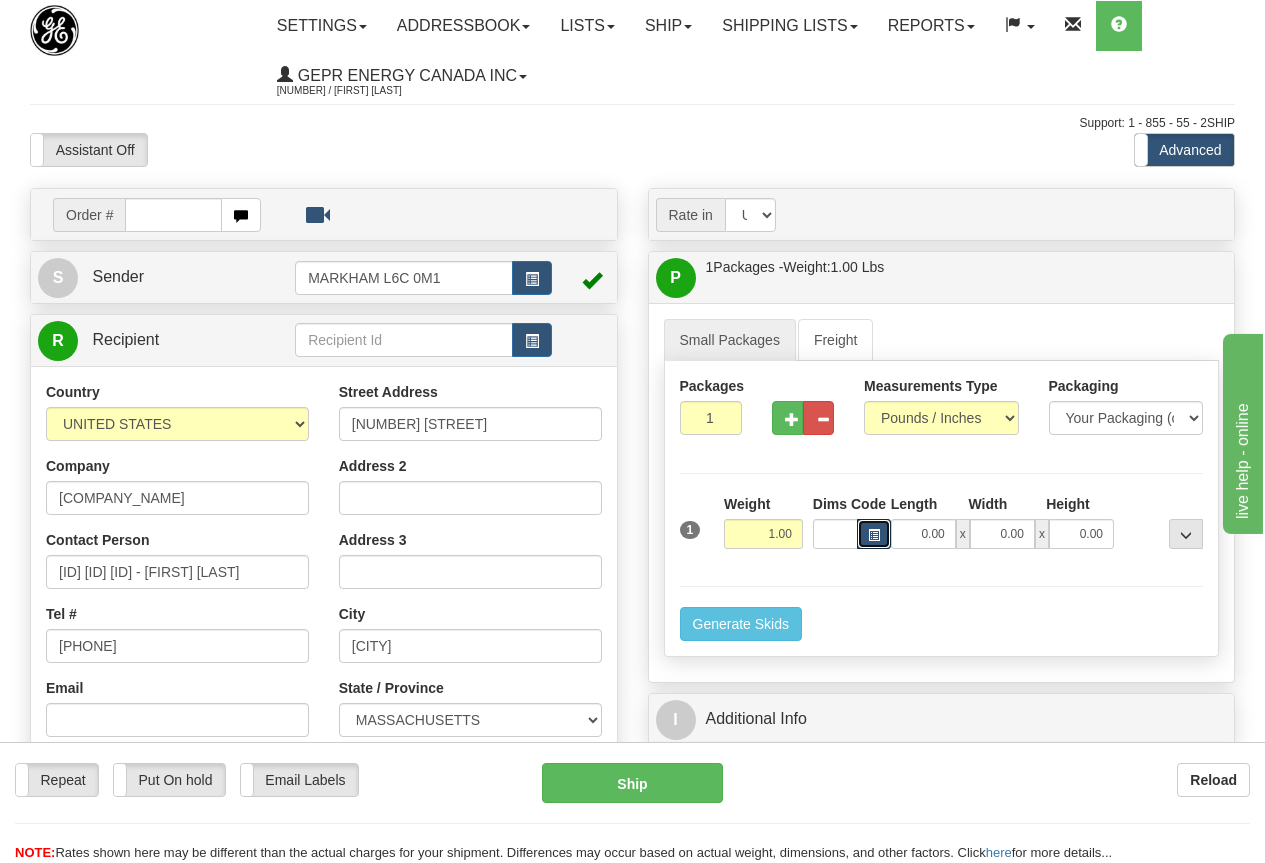 type 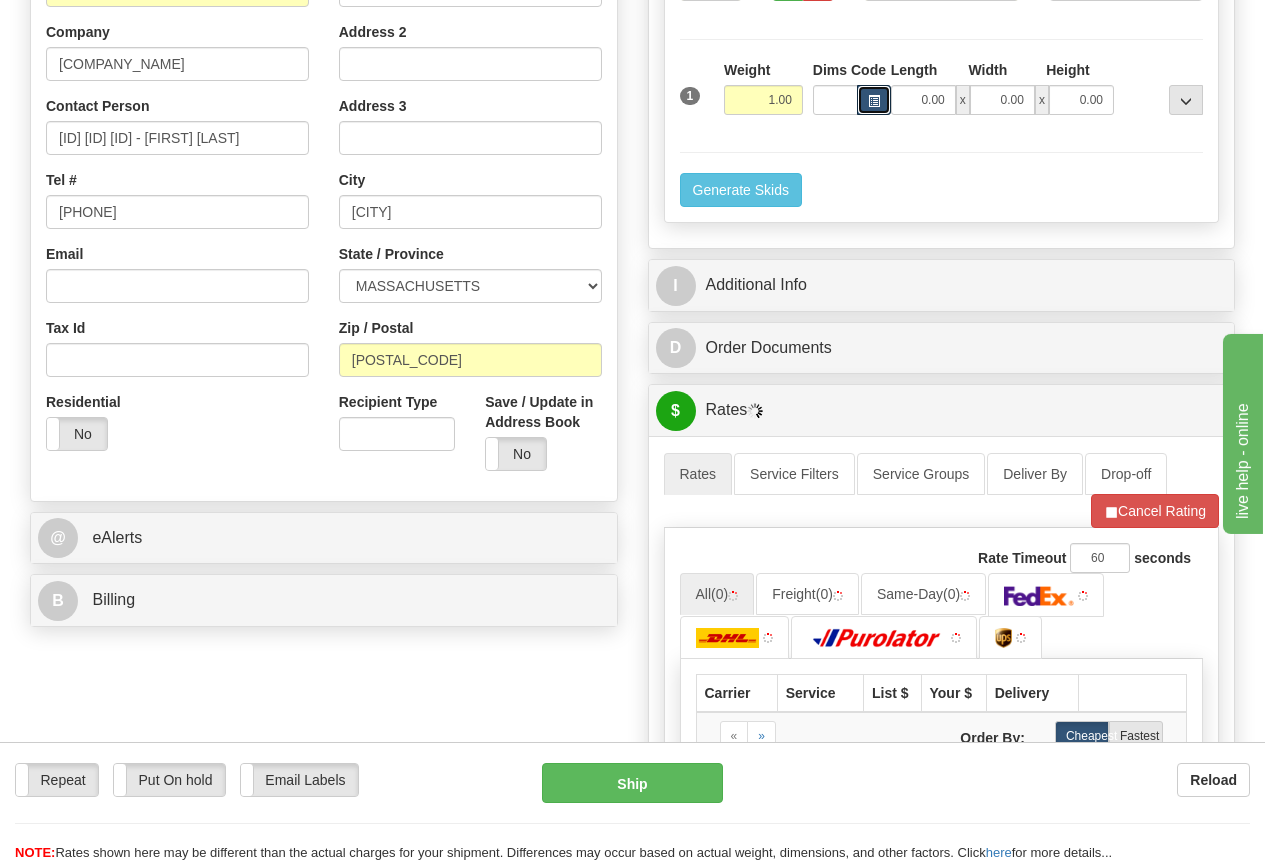 scroll, scrollTop: 500, scrollLeft: 0, axis: vertical 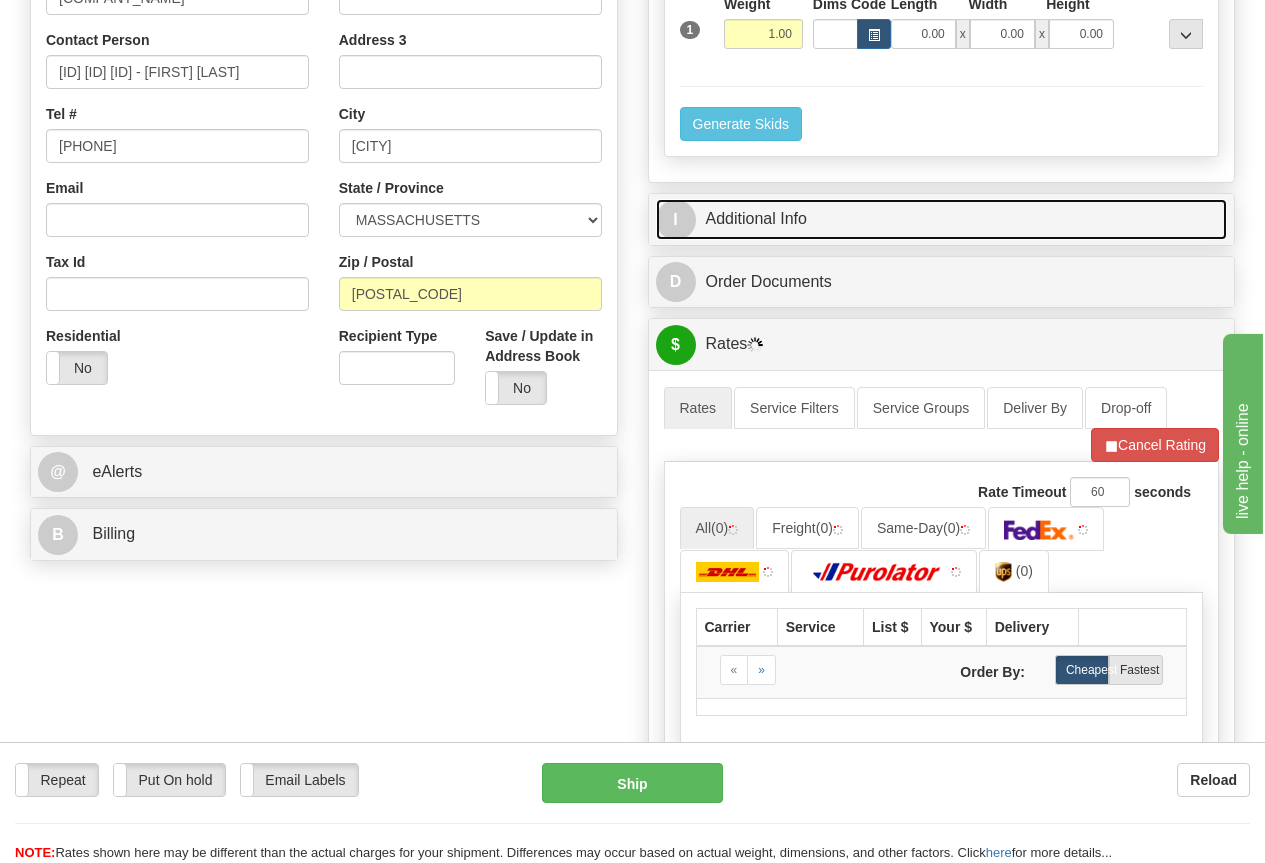 click on "I Additional Info" at bounding box center (942, 219) 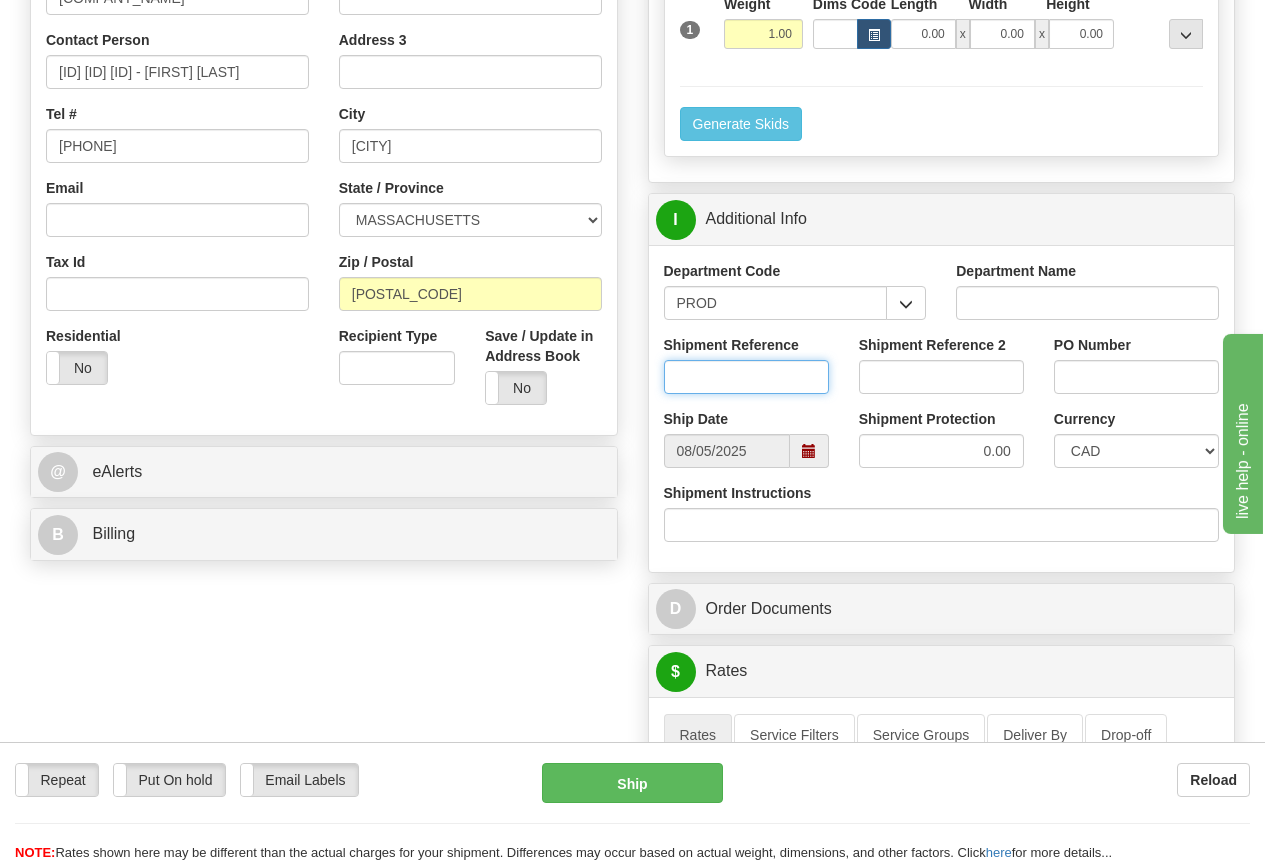 click on "Shipment Reference" at bounding box center (746, 377) 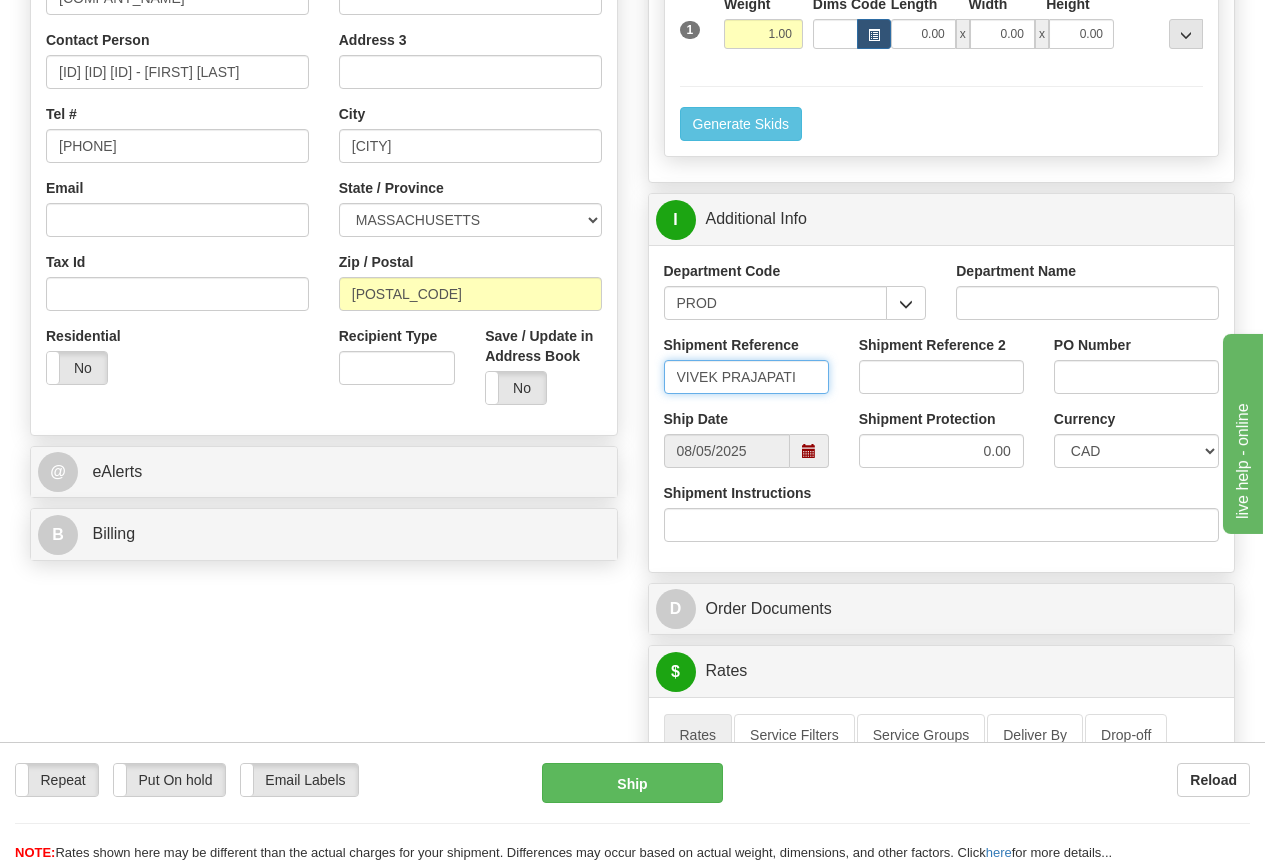 type on "VIVEK PRAJAPATI" 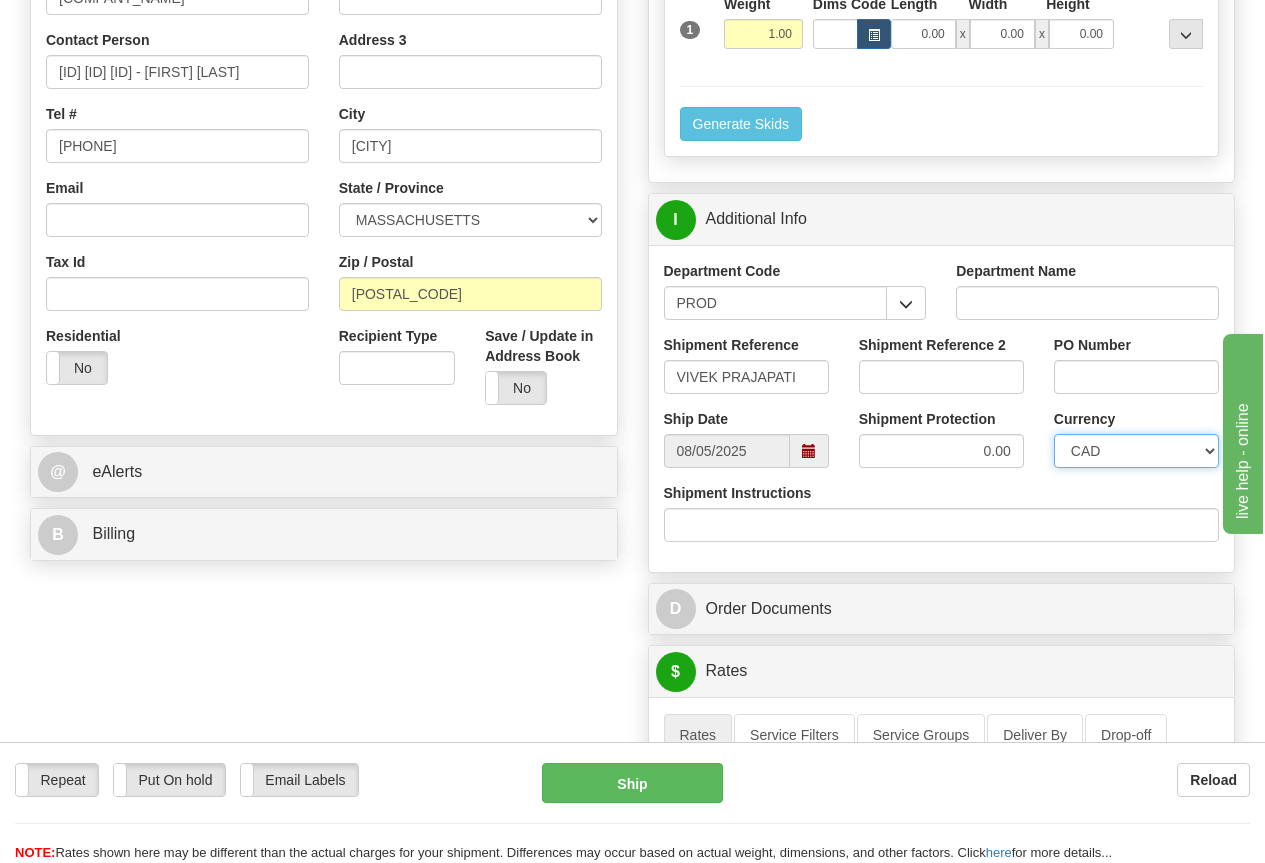 click on "CAD
USD
EUR
ZAR
RON
ANG
ARN
AUD
AUS
AWG
BBD
BFR
BGN
BHD
BMD
BND
BRC
BRL
CHP
CKZ
CNY
CYL
DFL
DHS
DKK
DMK
DRA
ECD
EGP
ESC
FFR
FIM
GBP
GTQ
HKD
INR
IRL
IRR
JAD
JYE
KPW
KUD
LFR
LIT
MOP
MYR
NMP
NOK
NTD
NZD
PHP
PLN
PTS
RDD
SAR
SEK
SFR
SID
THB
TRL
TTD
UKL
UYP
VEB
WON
CHF
ISK
AED
CZK
IDR
SGD" at bounding box center (1136, 451) 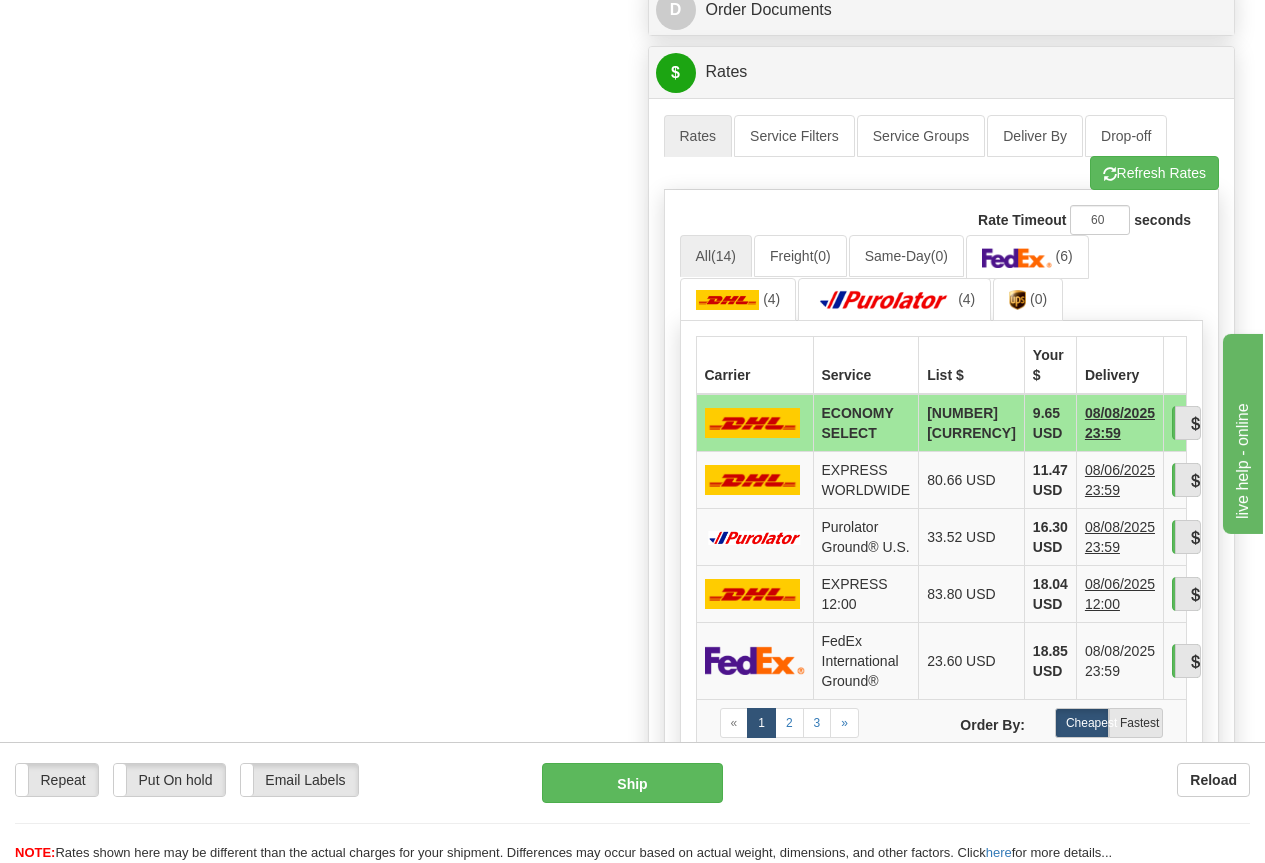 scroll, scrollTop: 1100, scrollLeft: 0, axis: vertical 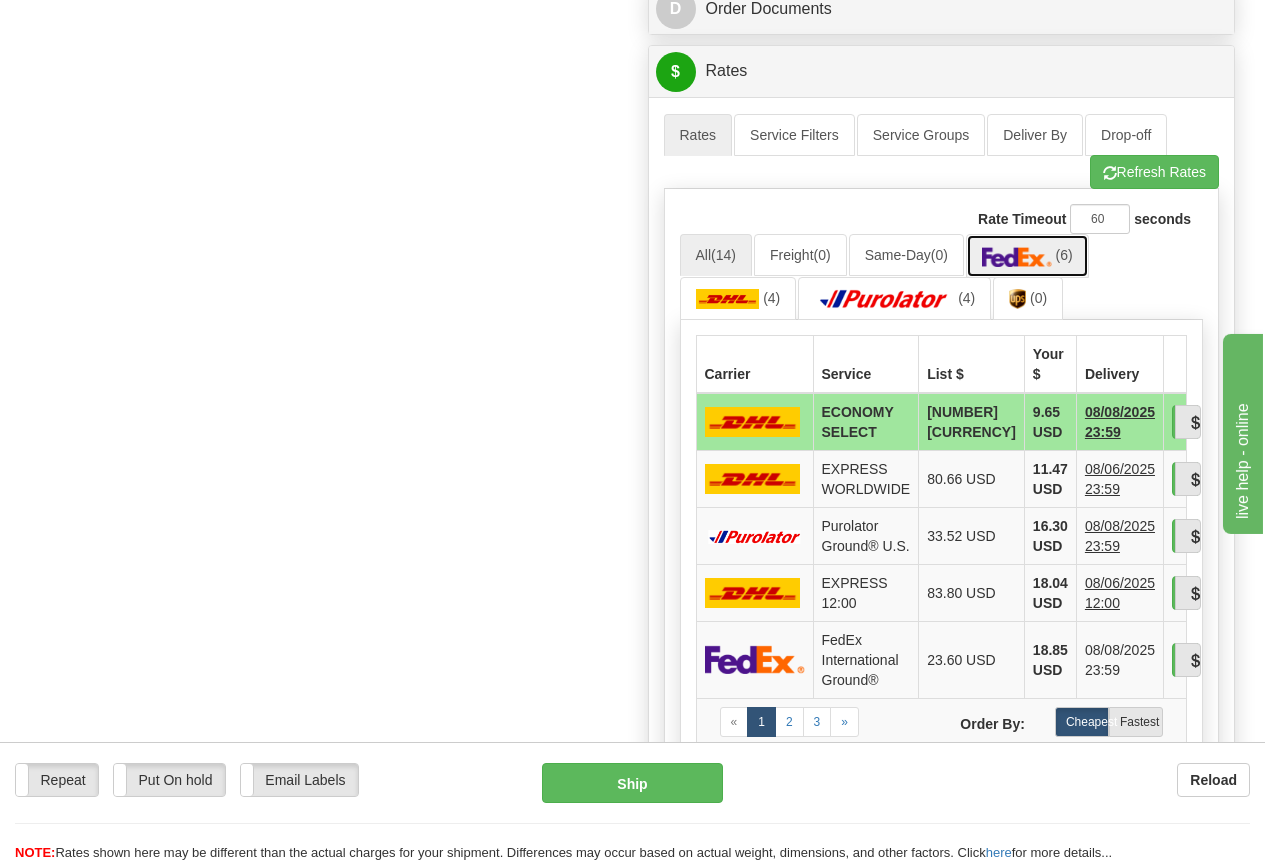 click at bounding box center (1017, 257) 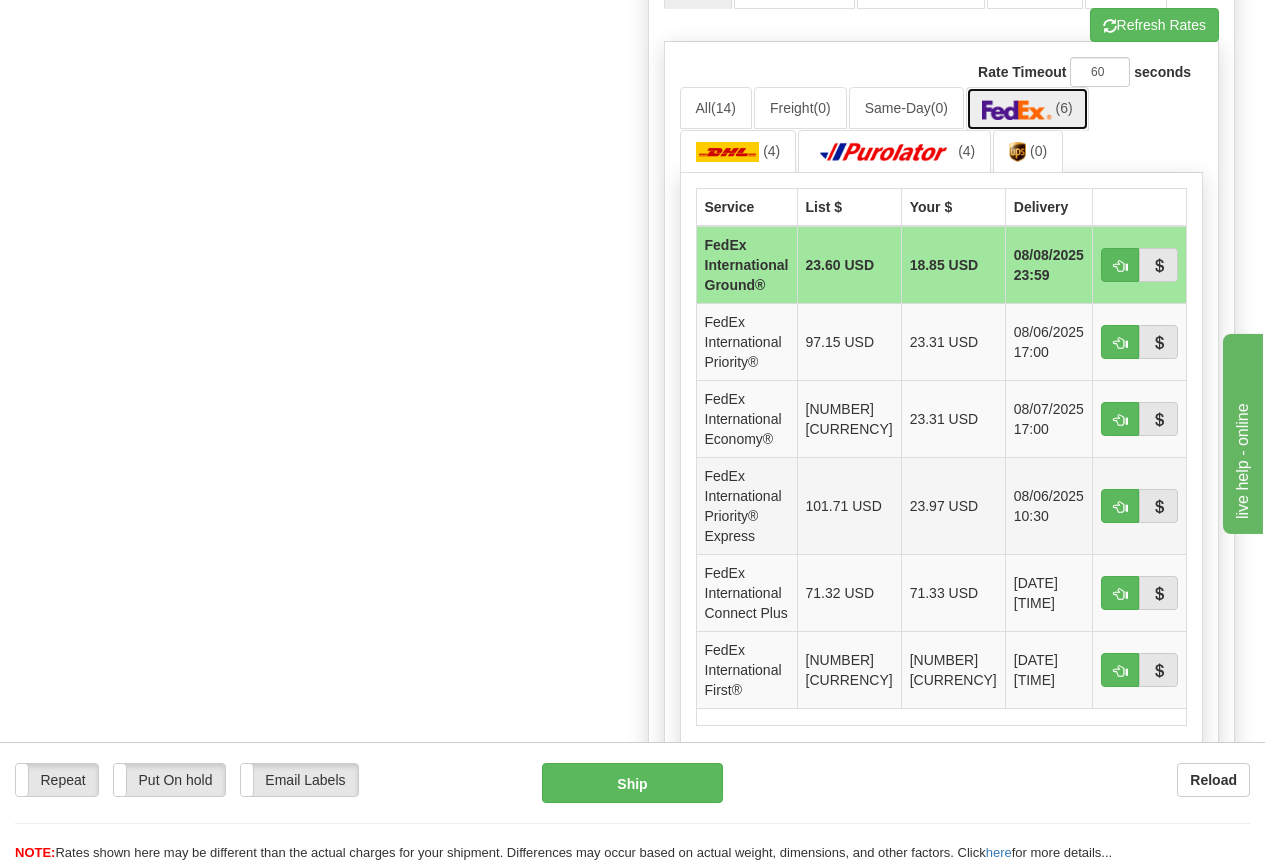 scroll, scrollTop: 1300, scrollLeft: 0, axis: vertical 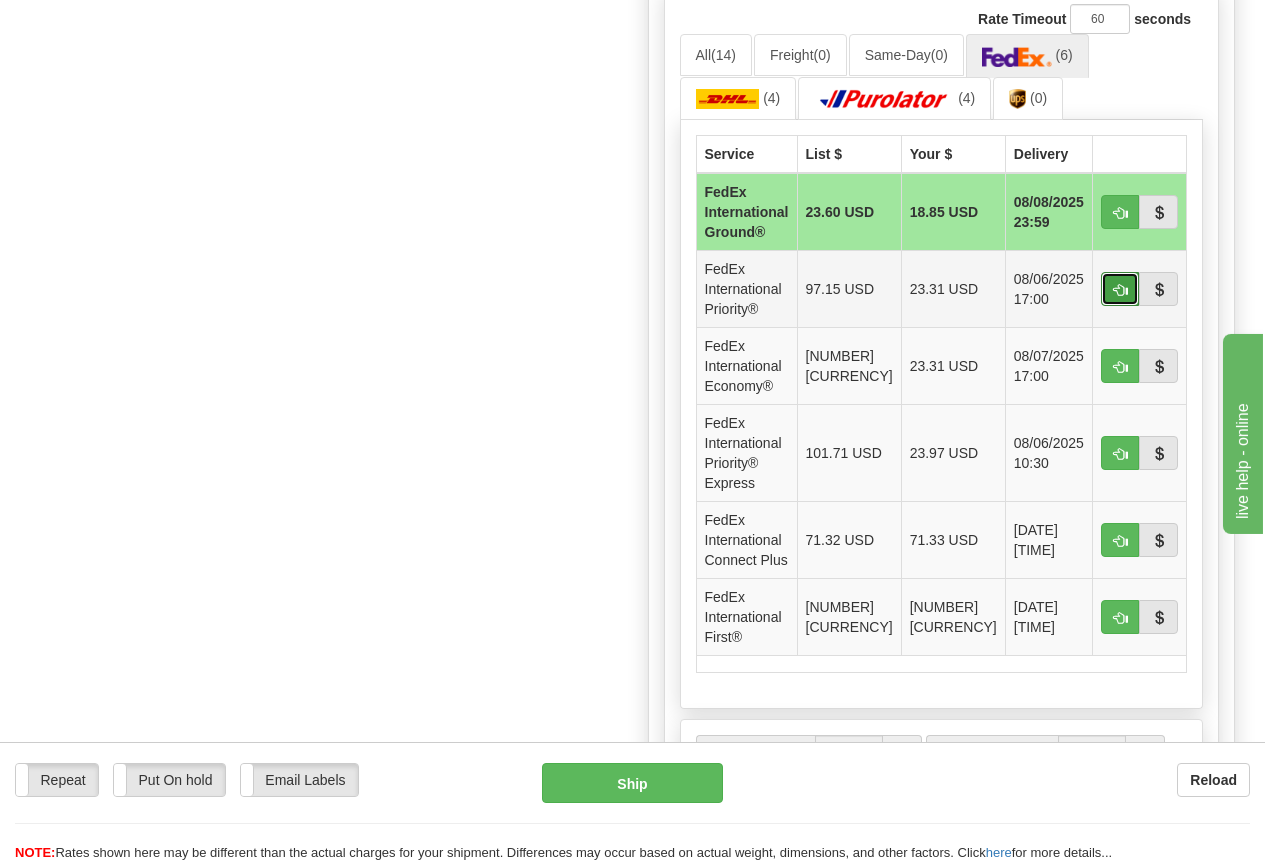 click at bounding box center (1121, 290) 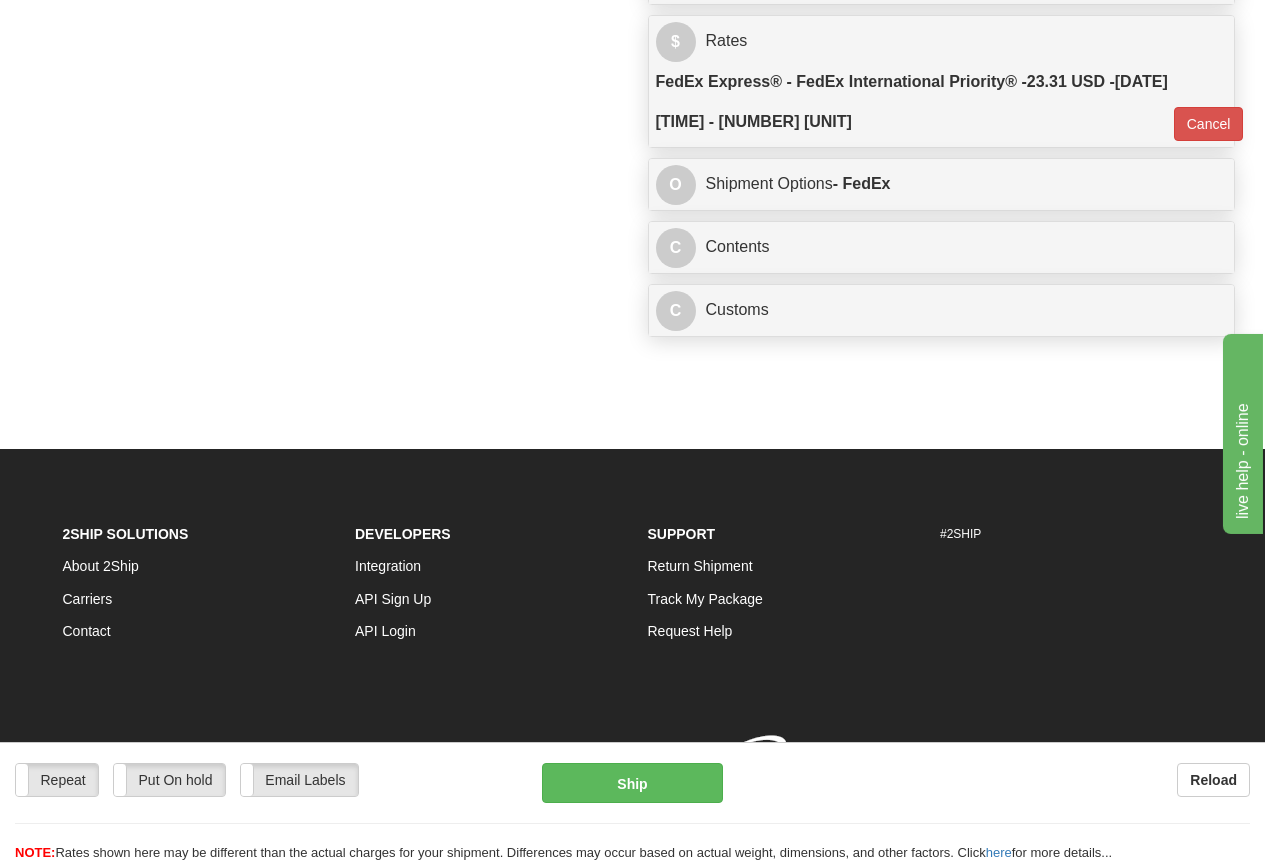 type on "01" 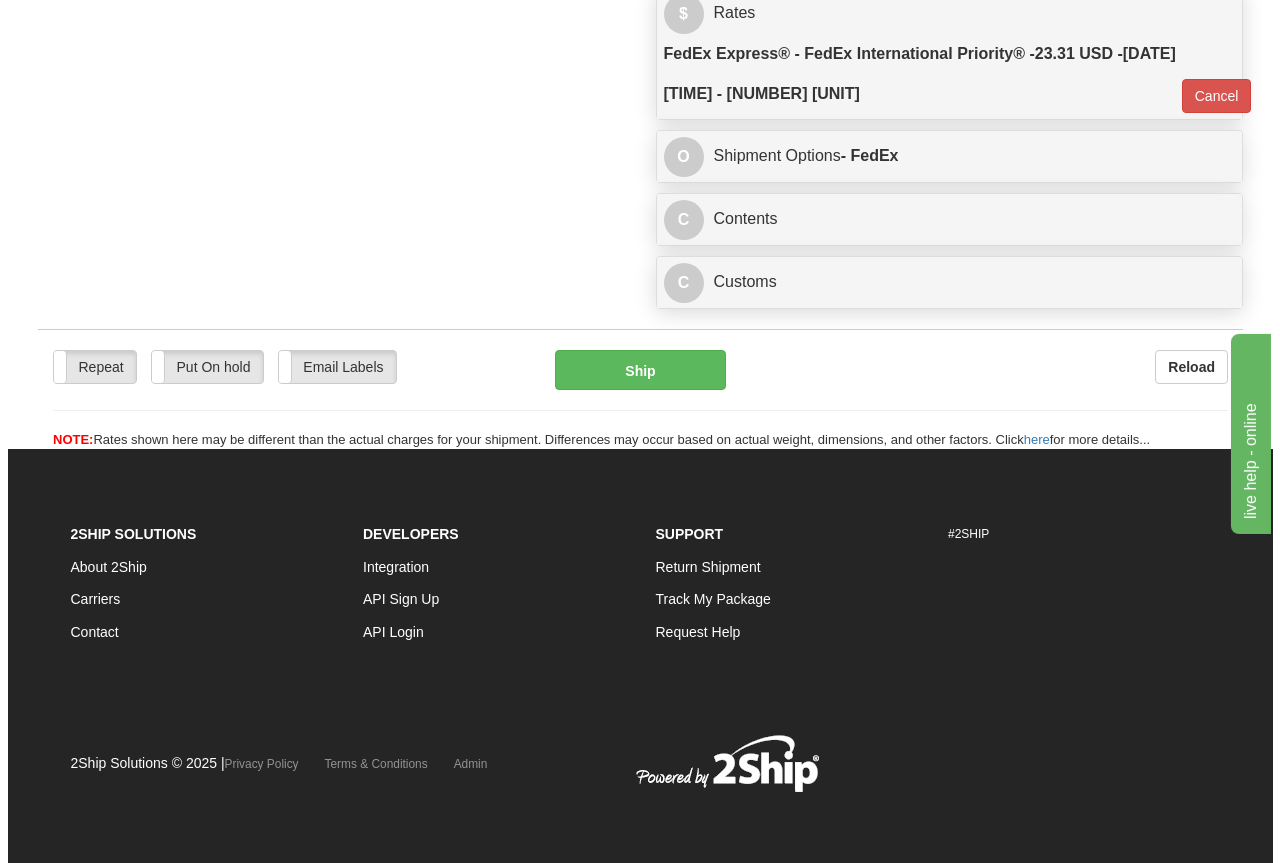 scroll, scrollTop: 1159, scrollLeft: 0, axis: vertical 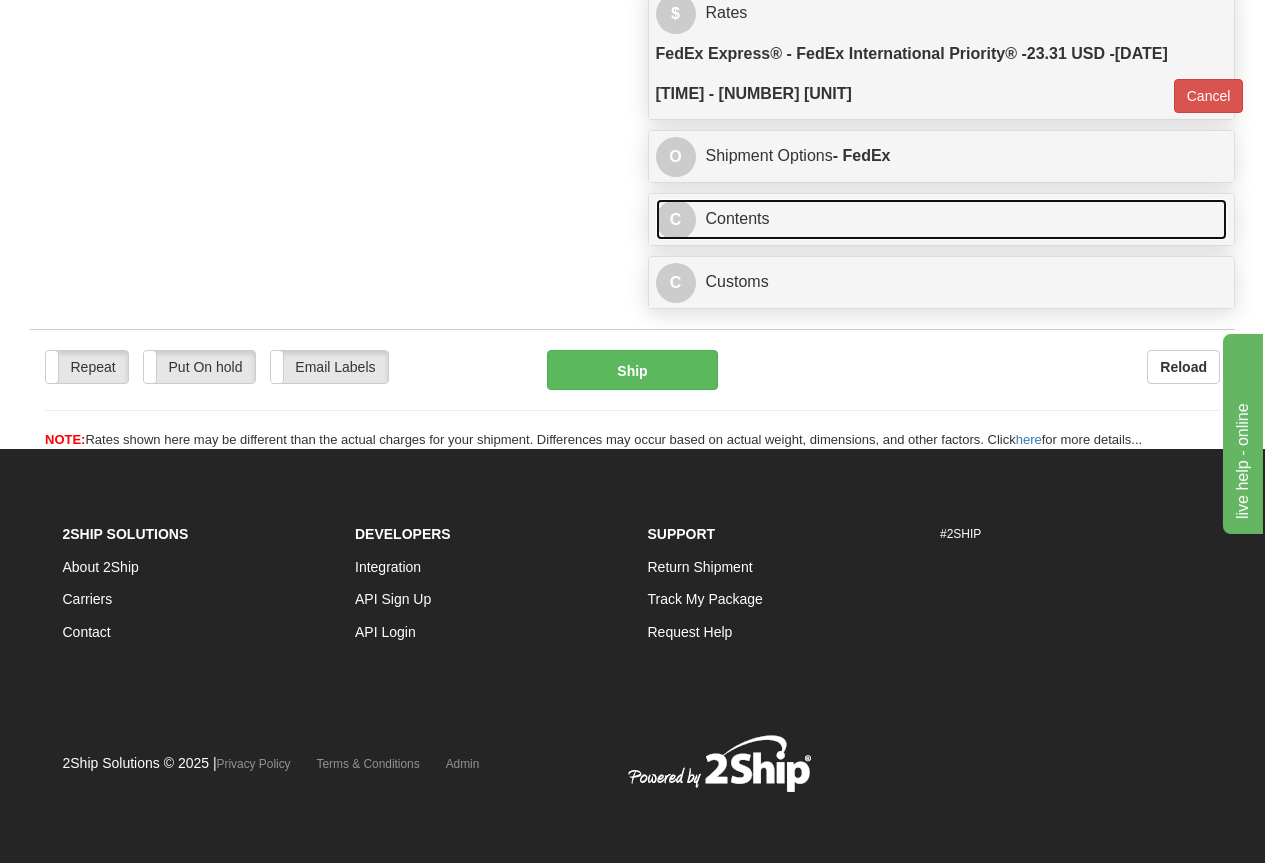 click on "C Contents" at bounding box center (942, 219) 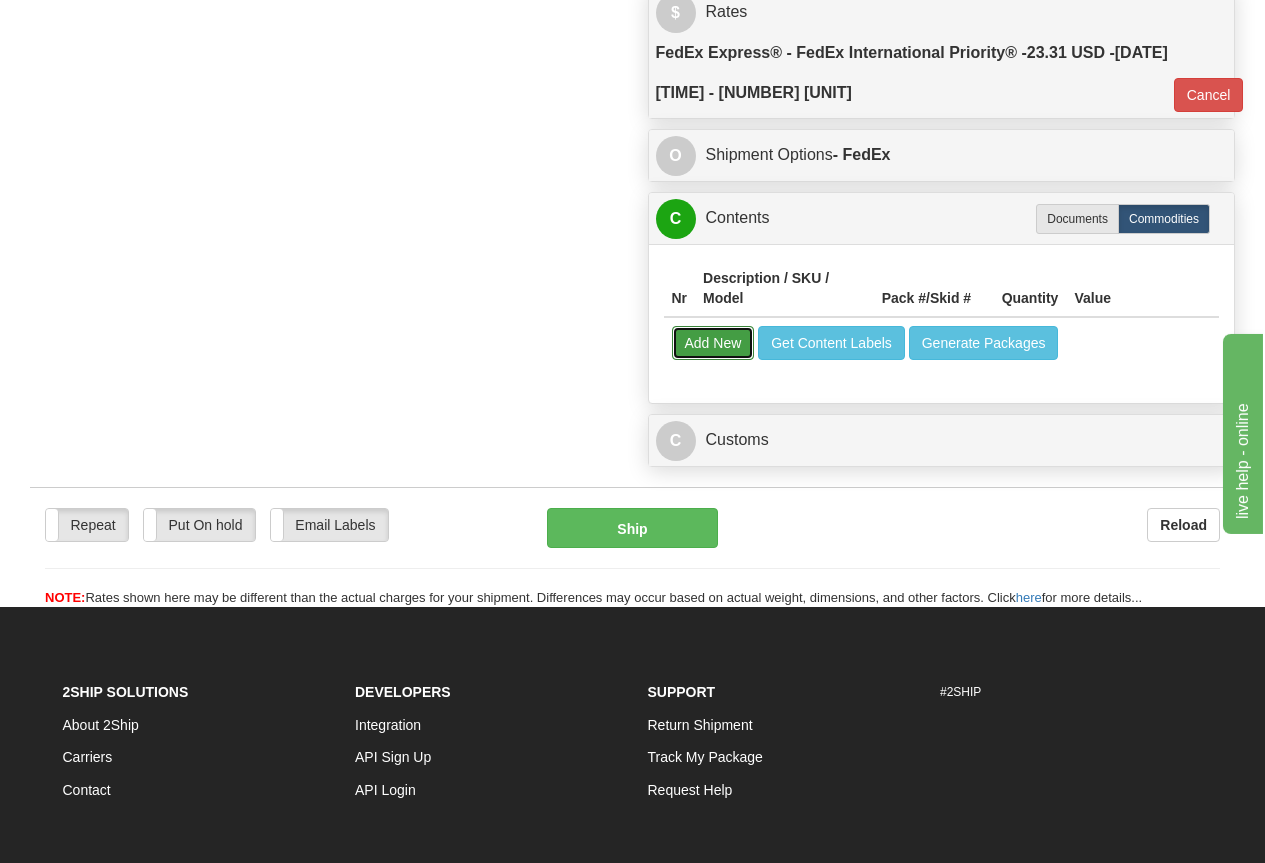 click on "Add New" at bounding box center (713, 343) 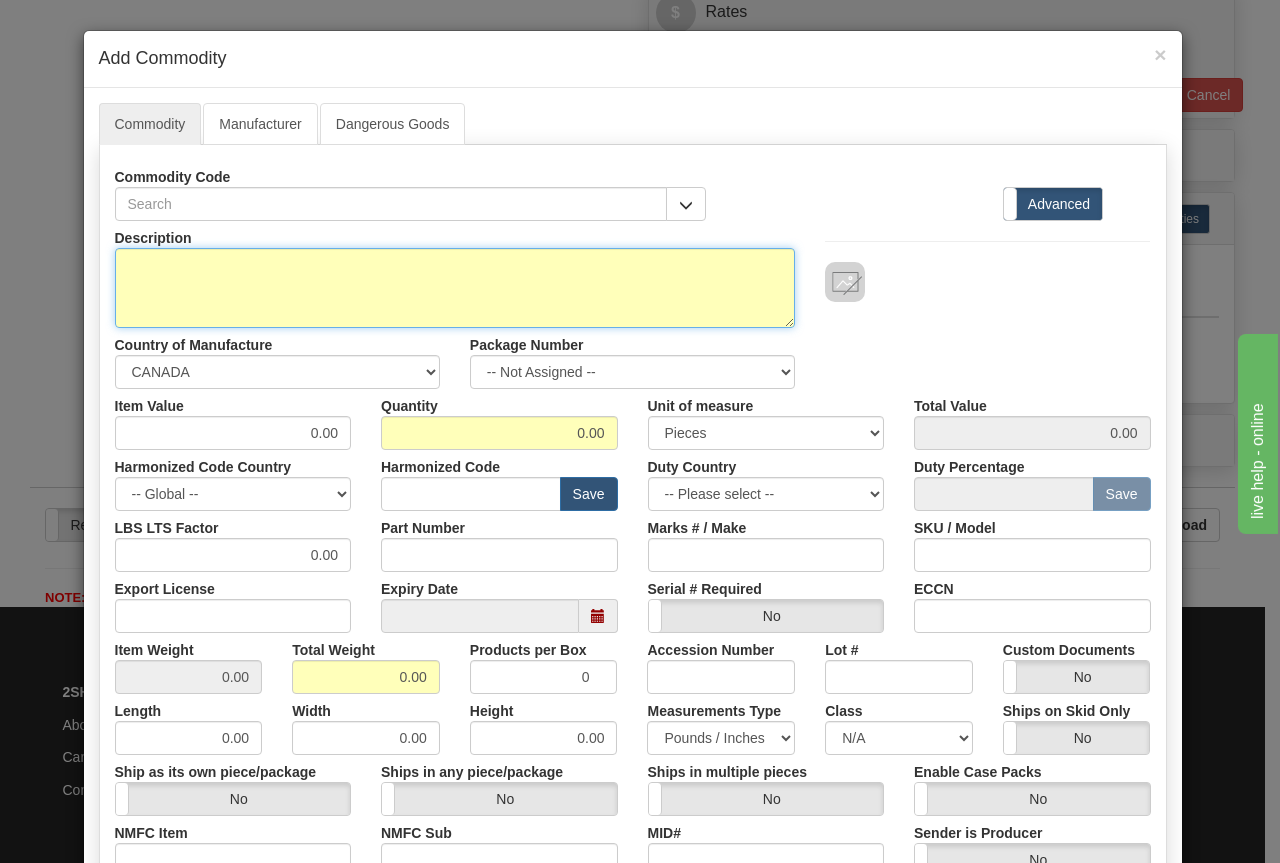 drag, startPoint x: 171, startPoint y: 259, endPoint x: 146, endPoint y: 246, distance: 28.178005 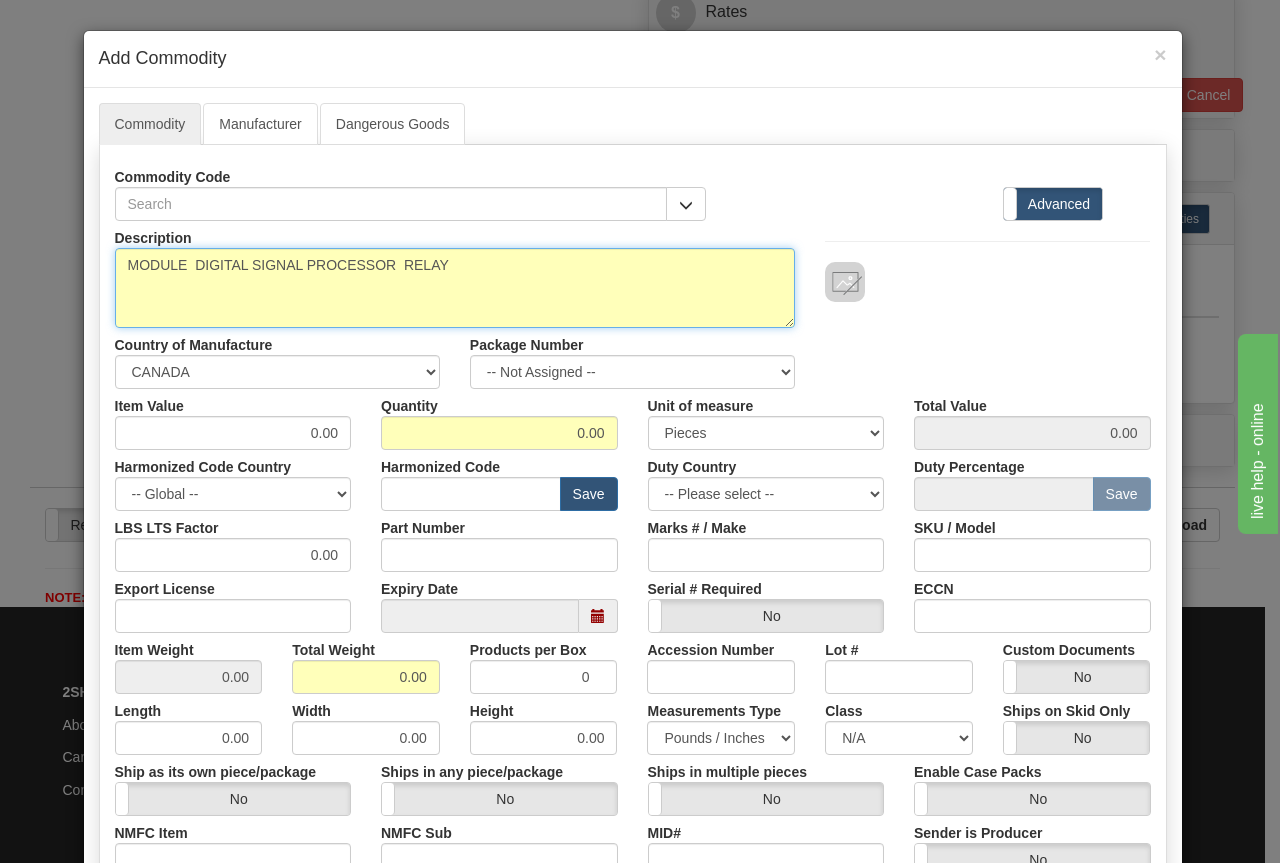 type on "MODULE  DIGITAL SIGNAL PROCESSOR  RELAY" 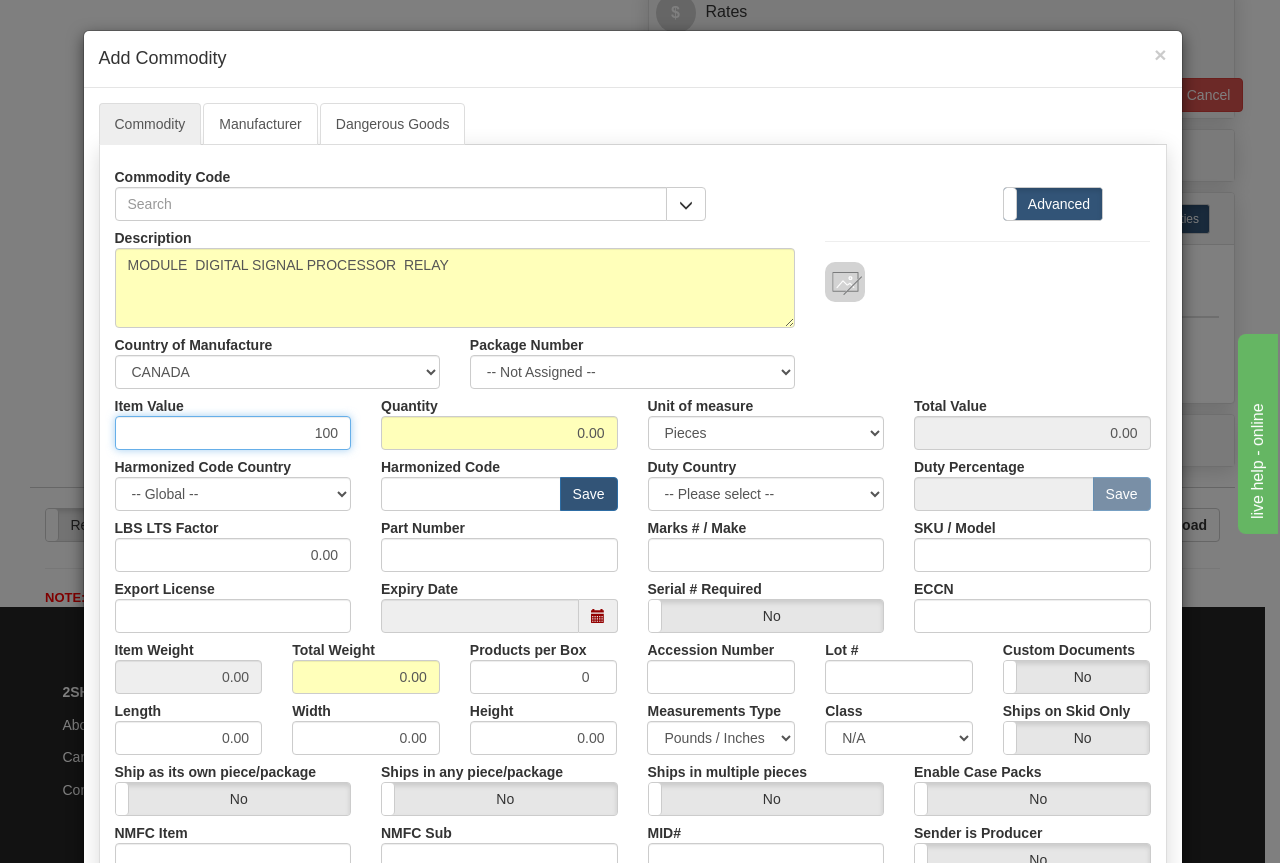 type on "100" 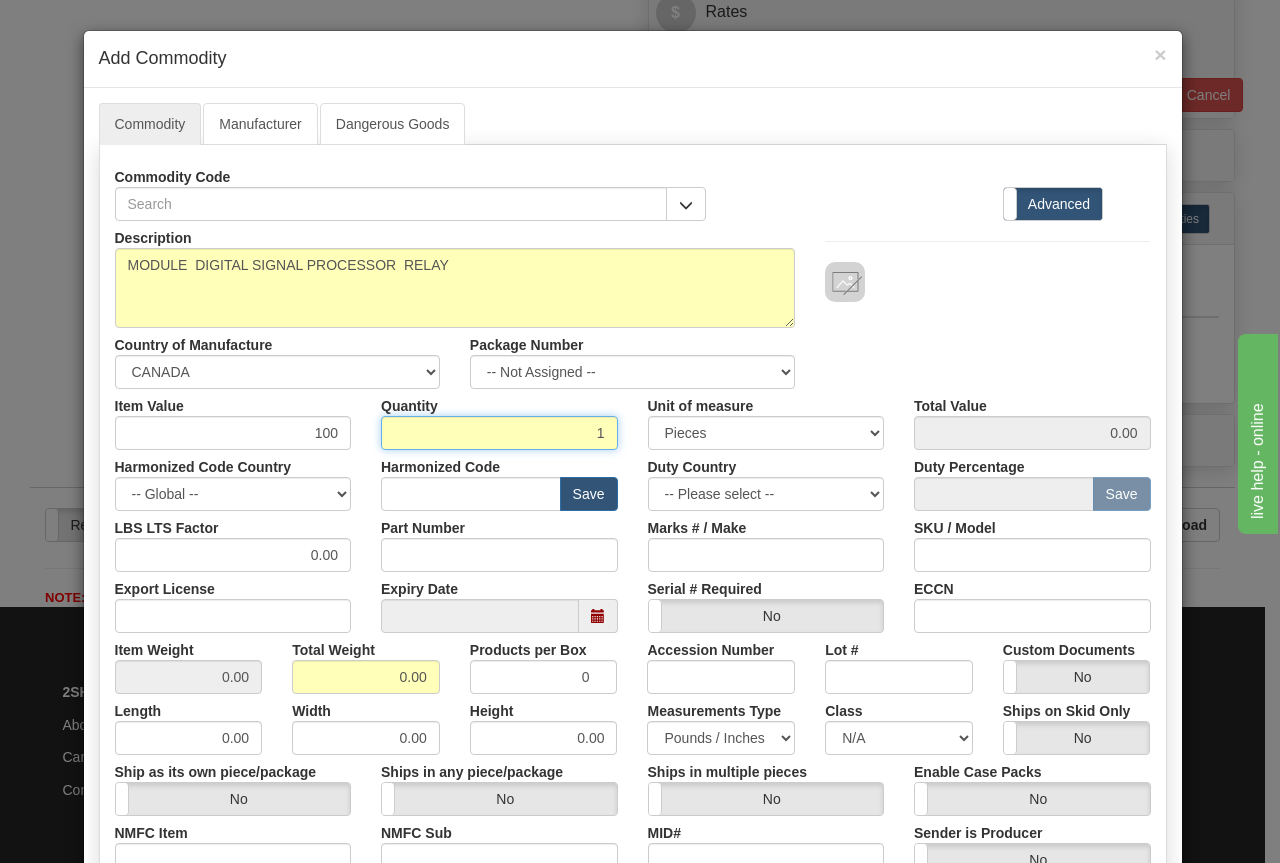 type on "1" 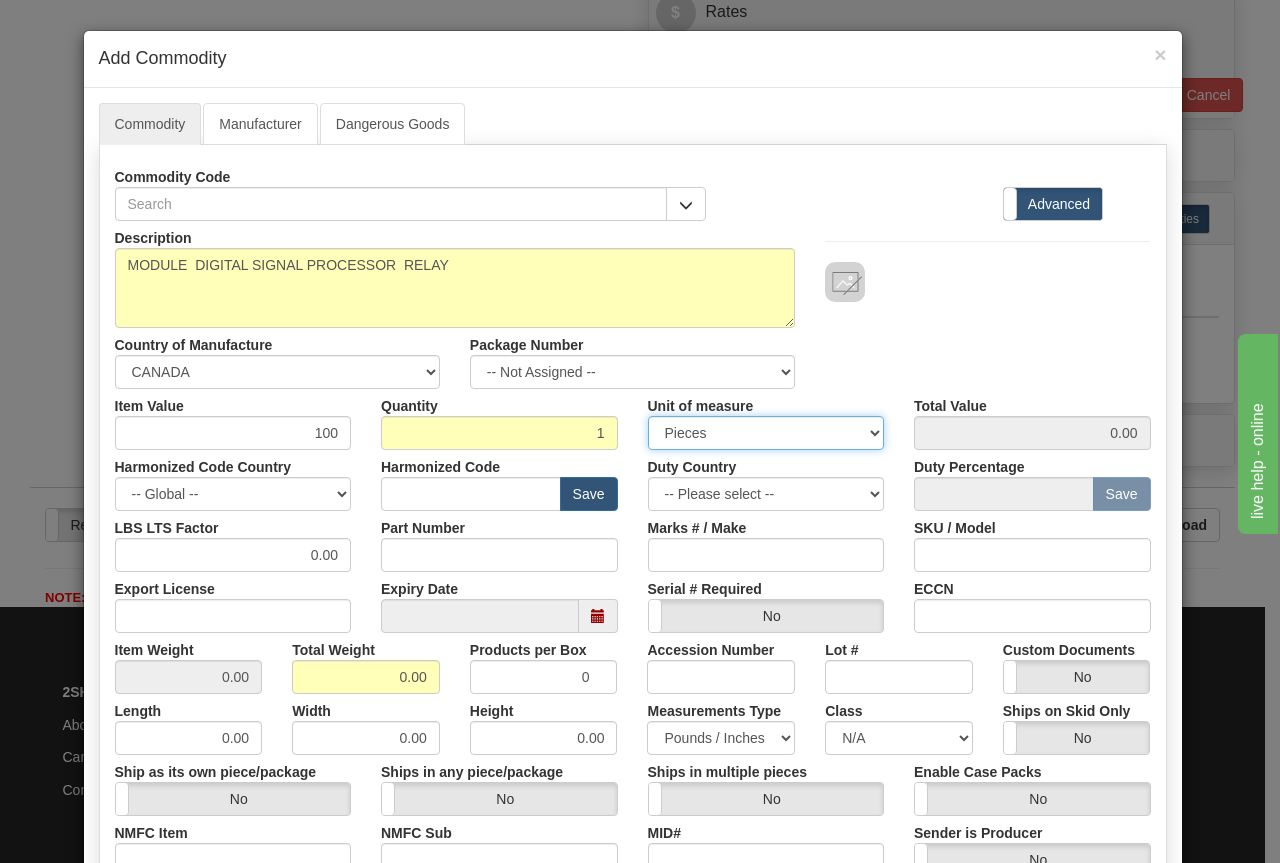 type on "100.00" 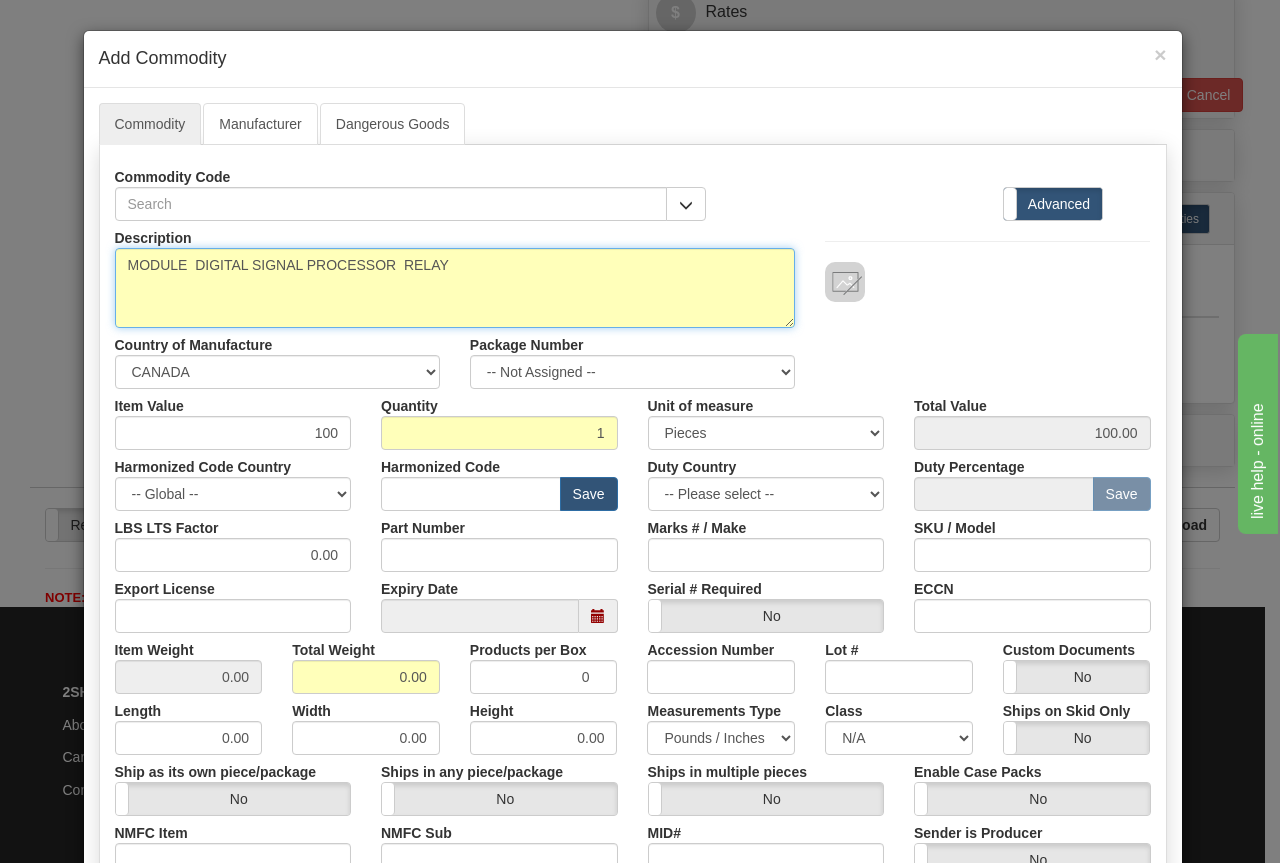drag, startPoint x: 453, startPoint y: 268, endPoint x: 466, endPoint y: 261, distance: 14.764823 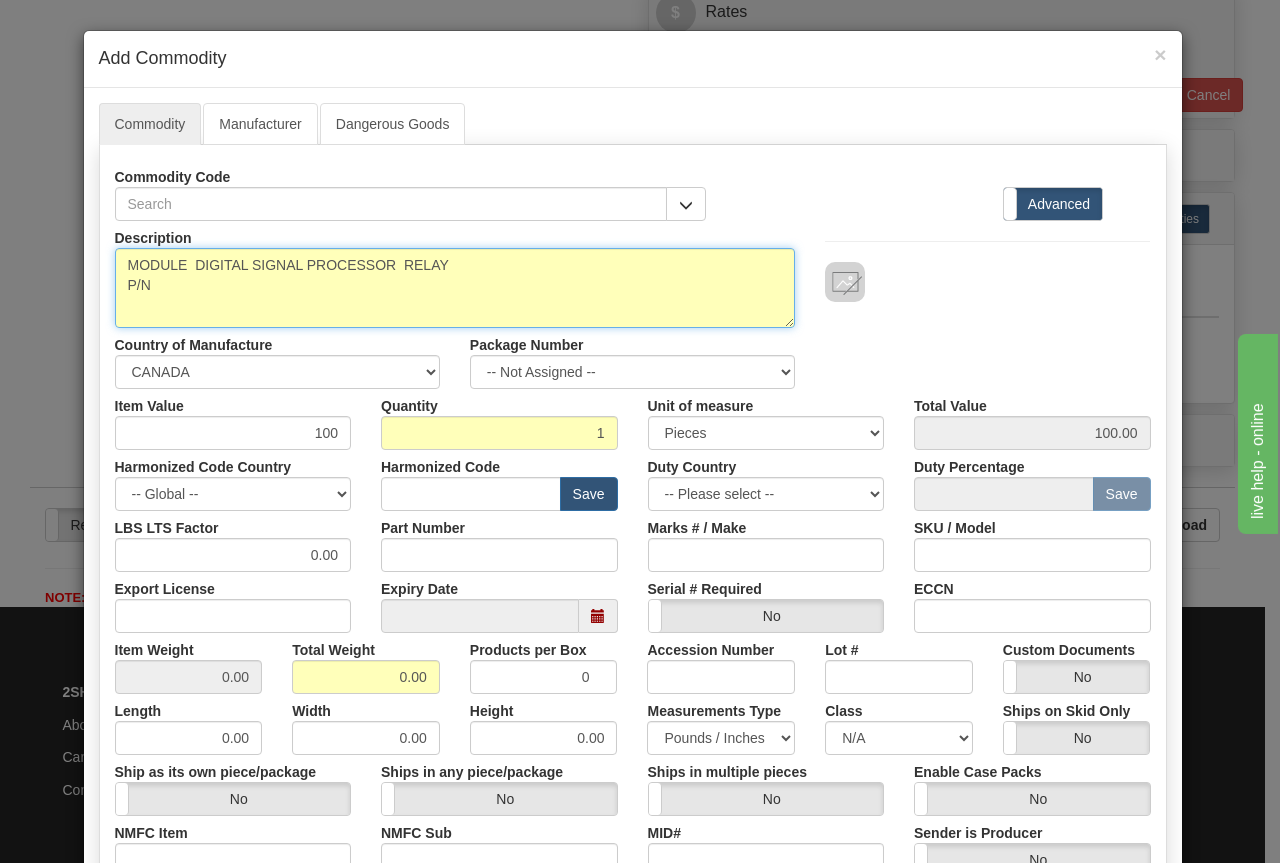 paste on "[PRODUCT_NAME]" 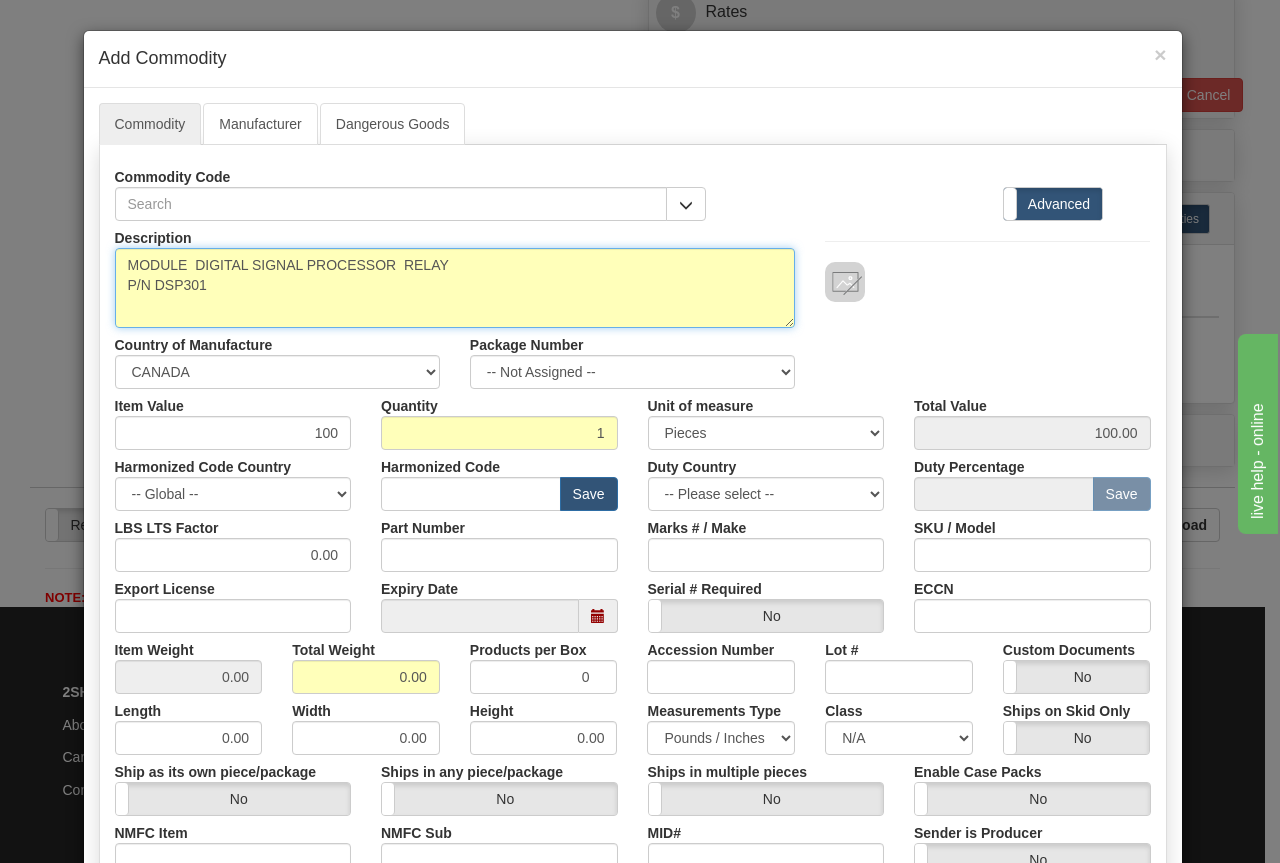 type on "MODULE  DIGITAL SIGNAL PROCESSOR  RELAY
P/N DSP301" 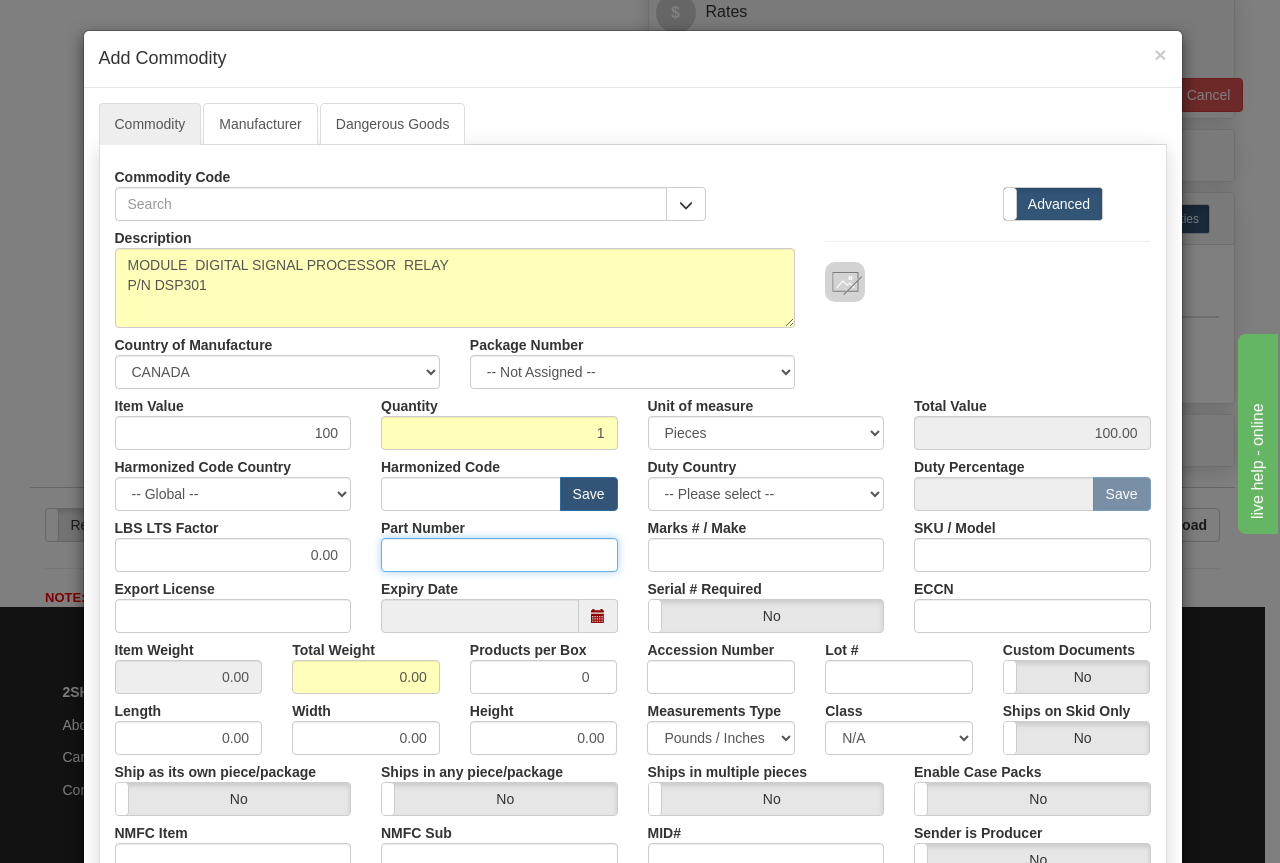click on "Part Number" at bounding box center (499, 555) 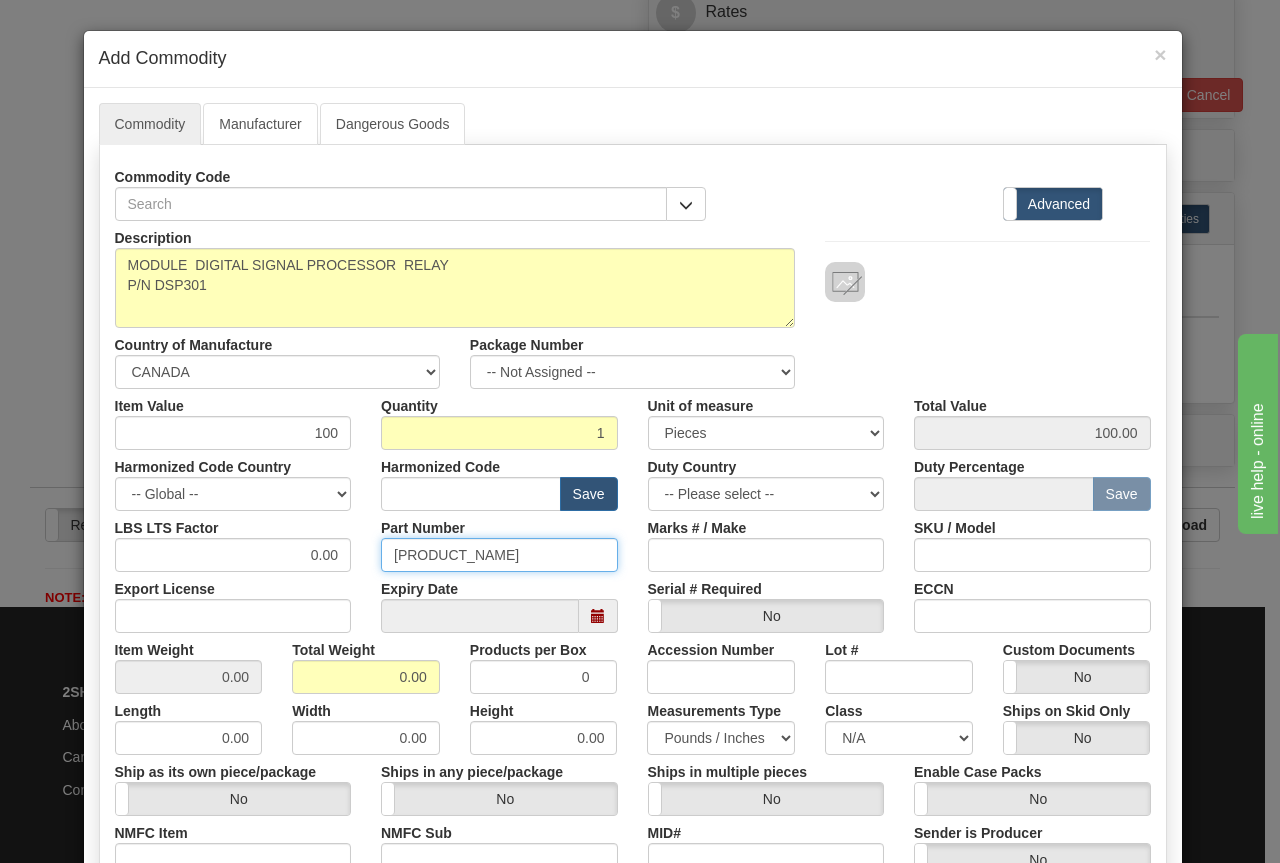 type on "[PRODUCT_NAME]" 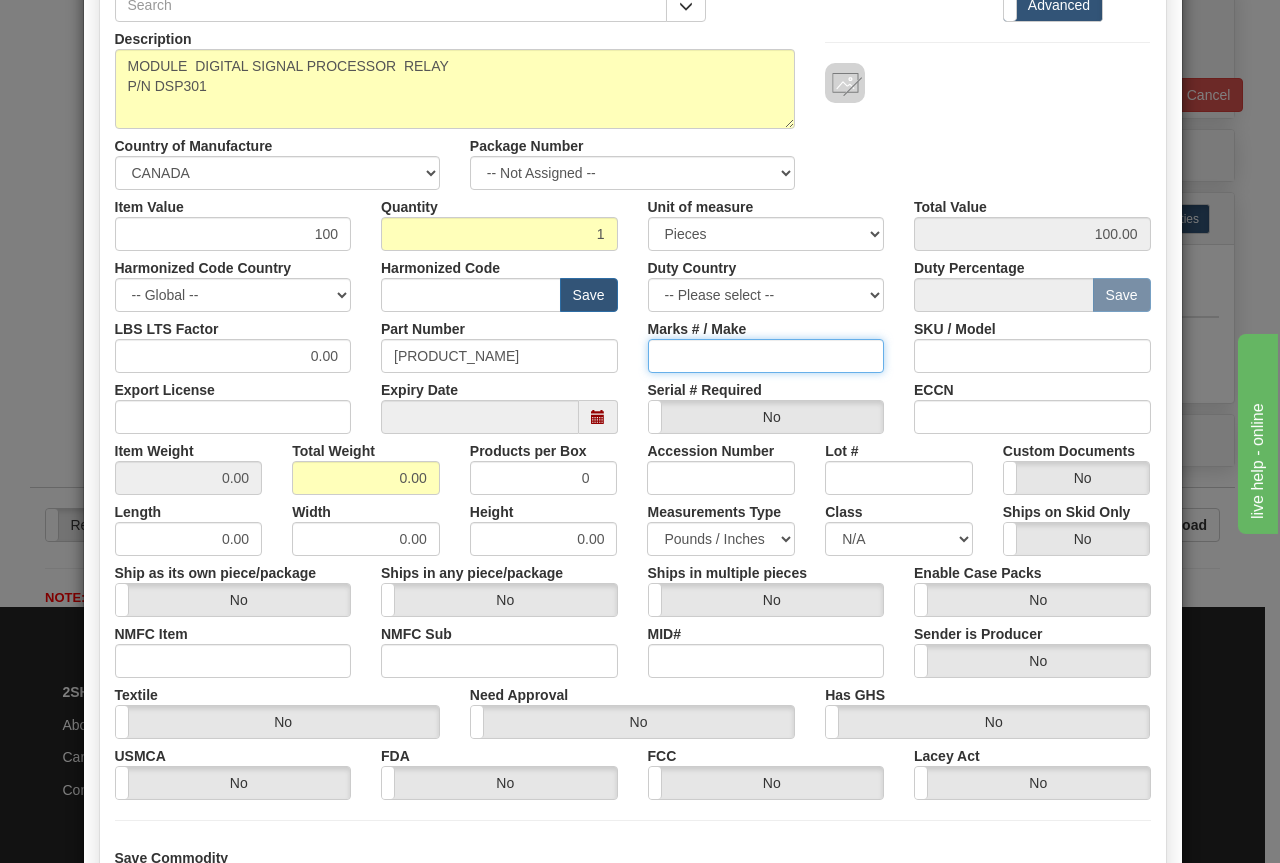 scroll, scrollTop: 200, scrollLeft: 0, axis: vertical 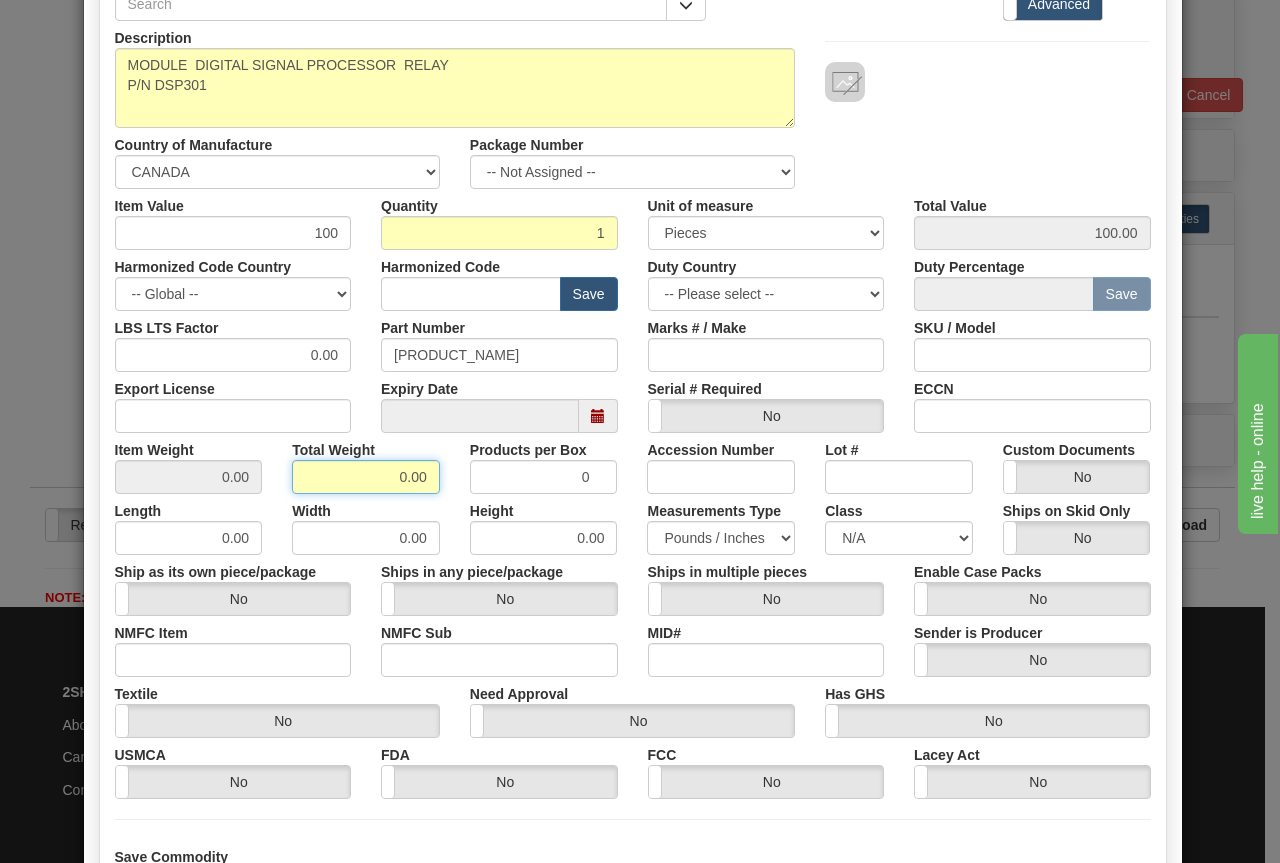 click on "0.00" at bounding box center [366, 477] 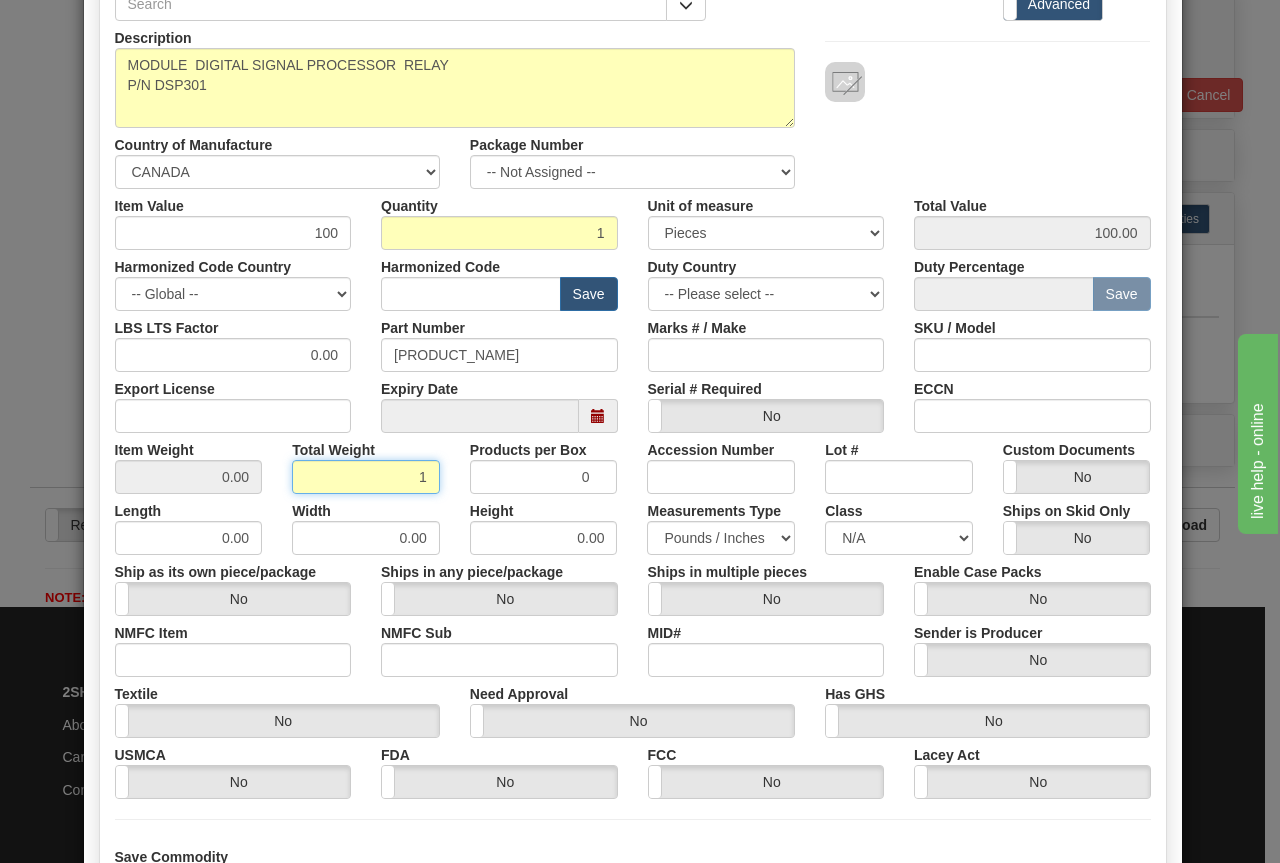 type on "1" 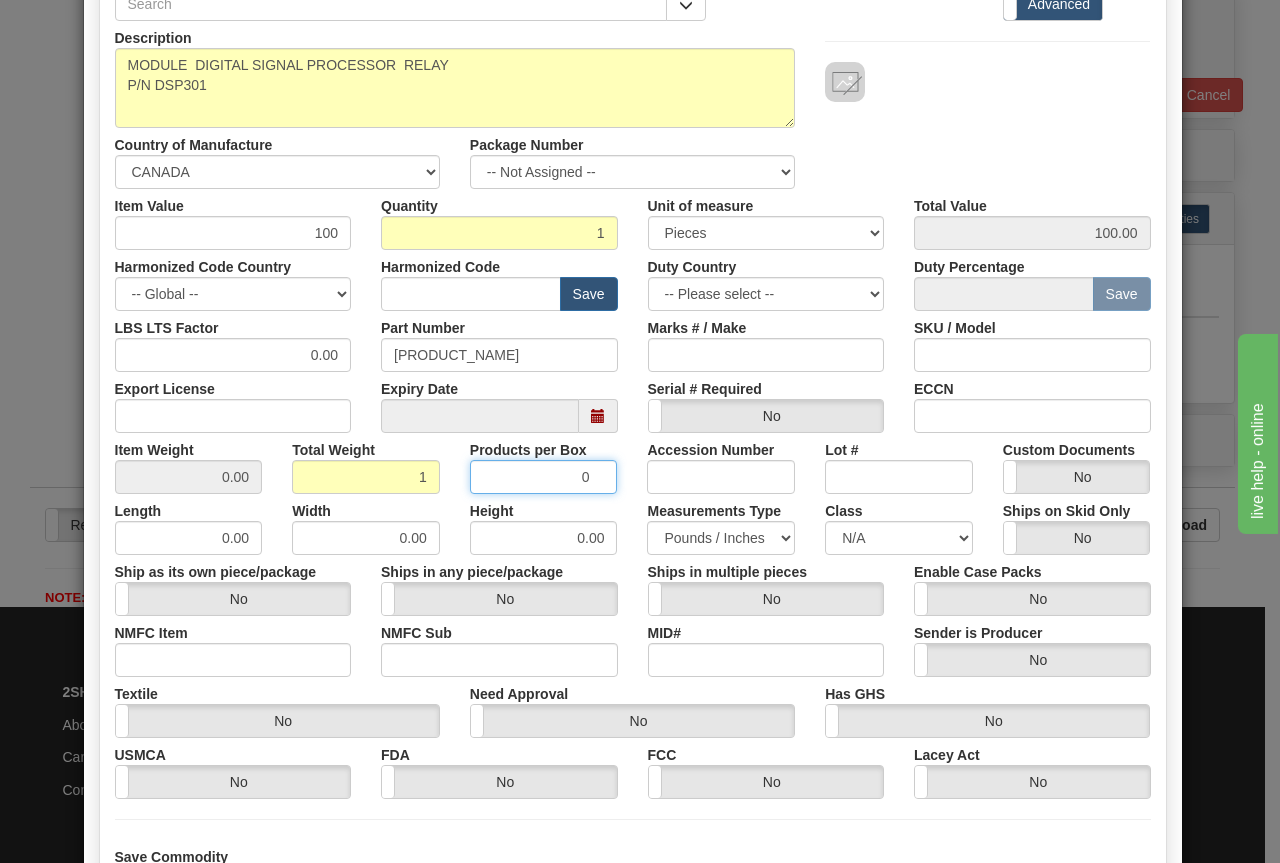 type on "1.0000" 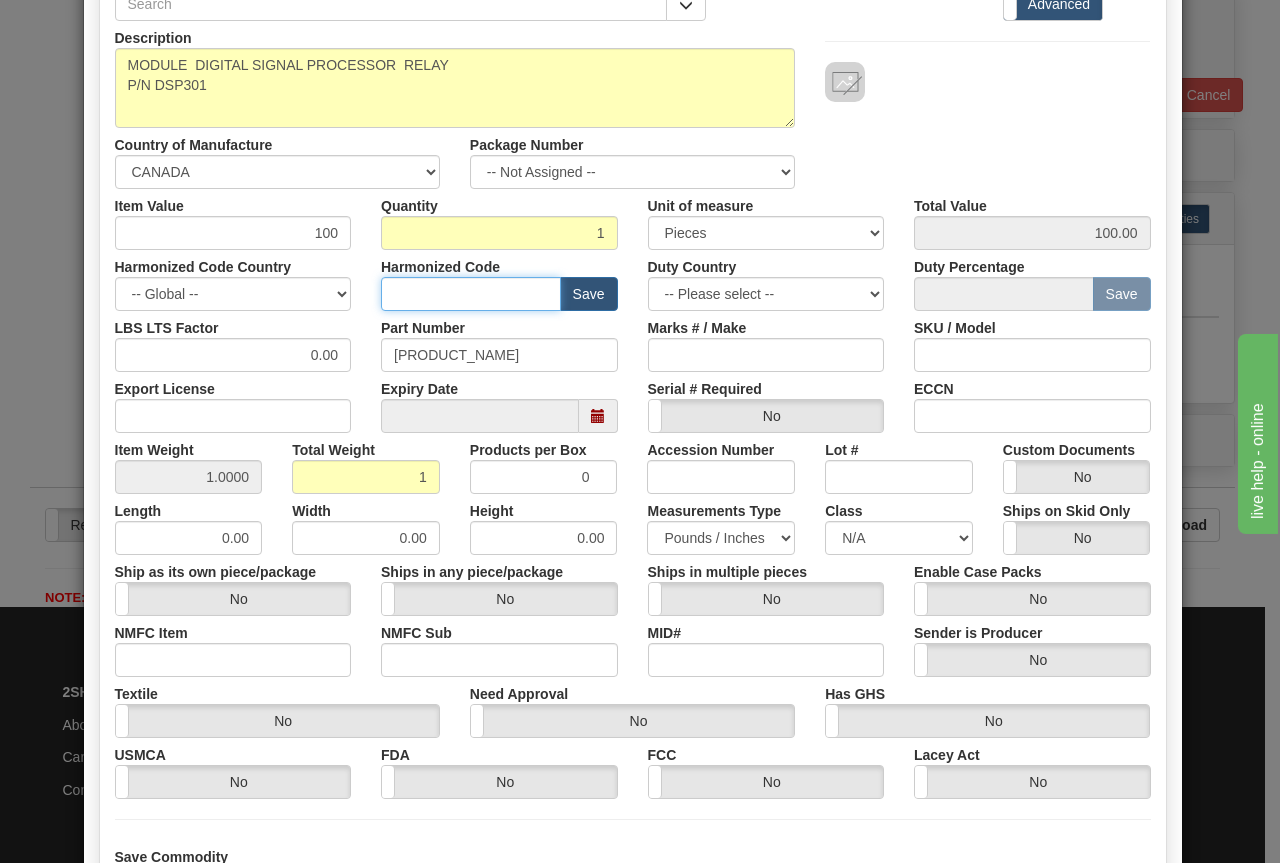 click at bounding box center [471, 294] 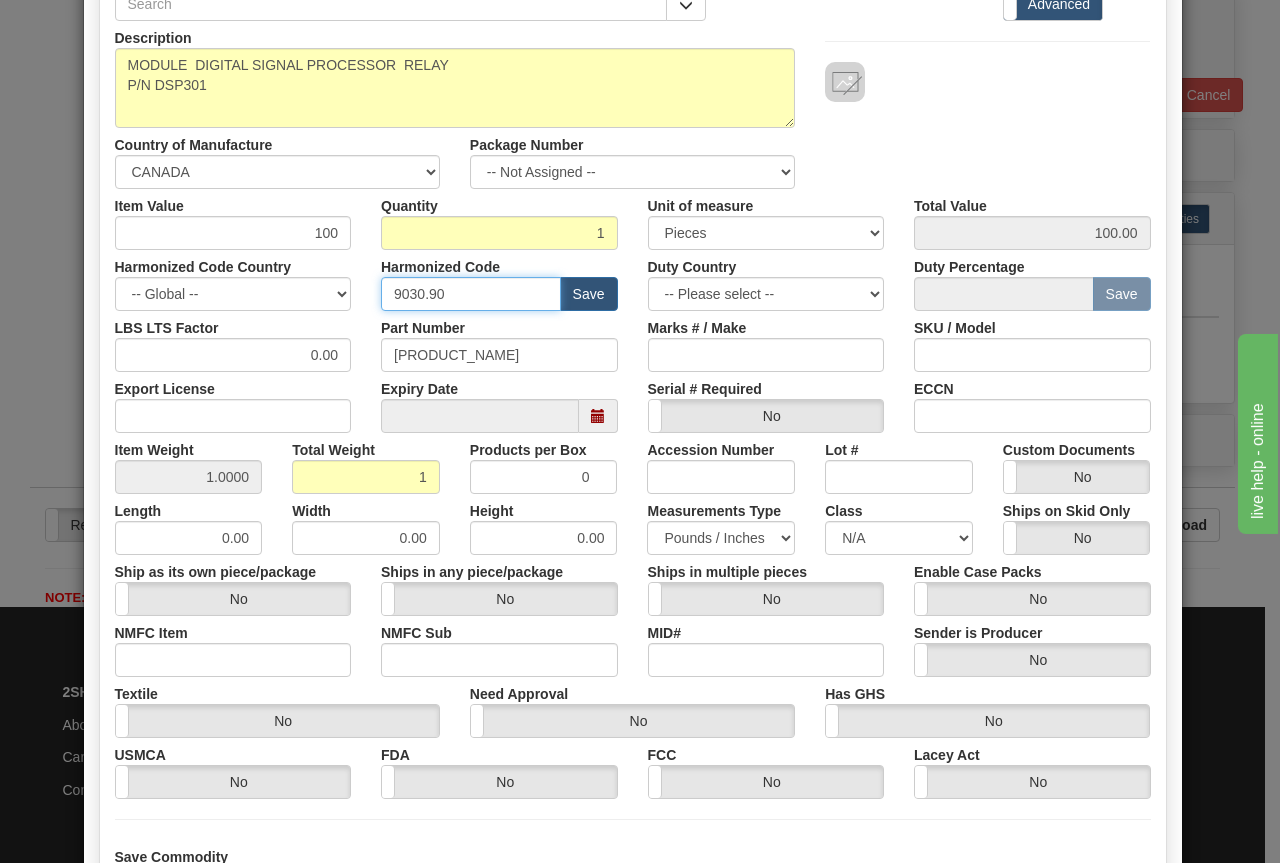 type on "9030.90" 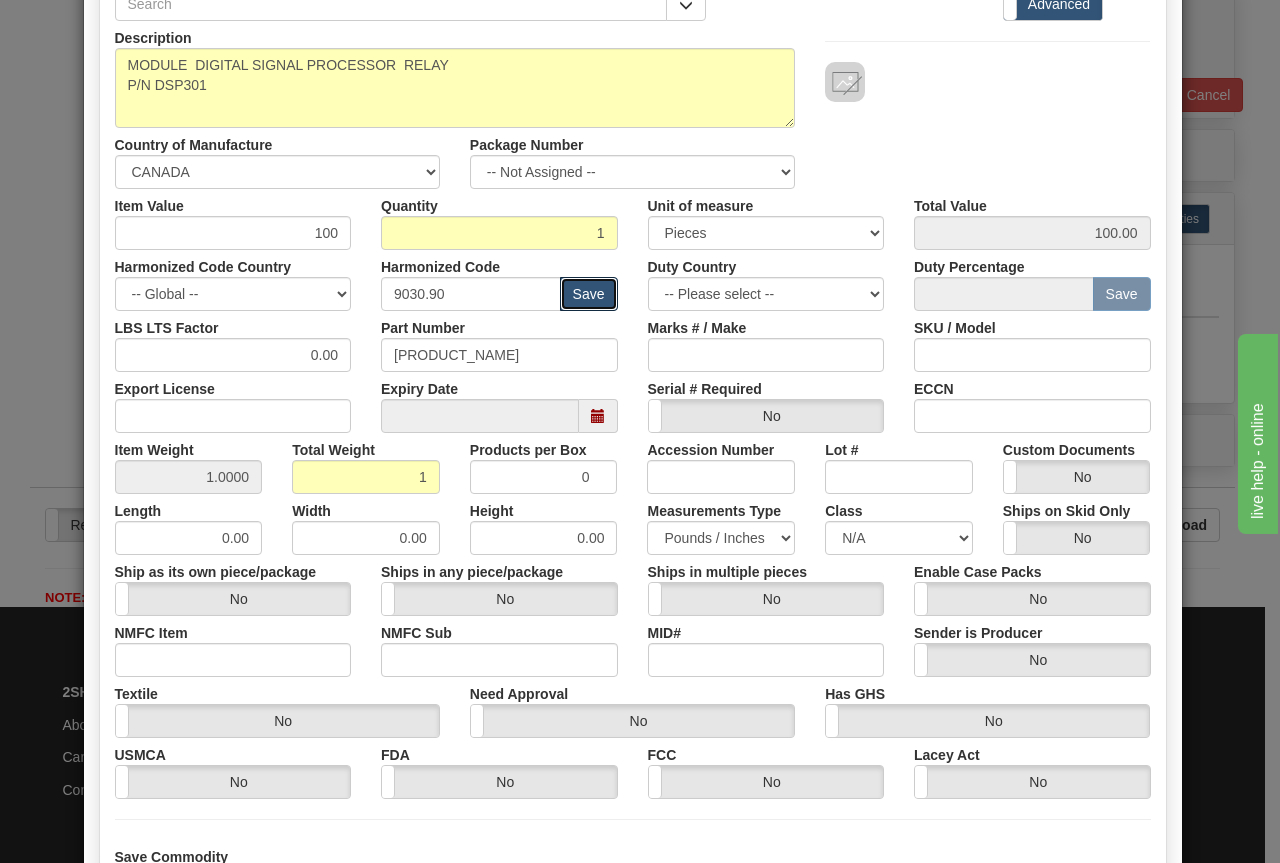 type 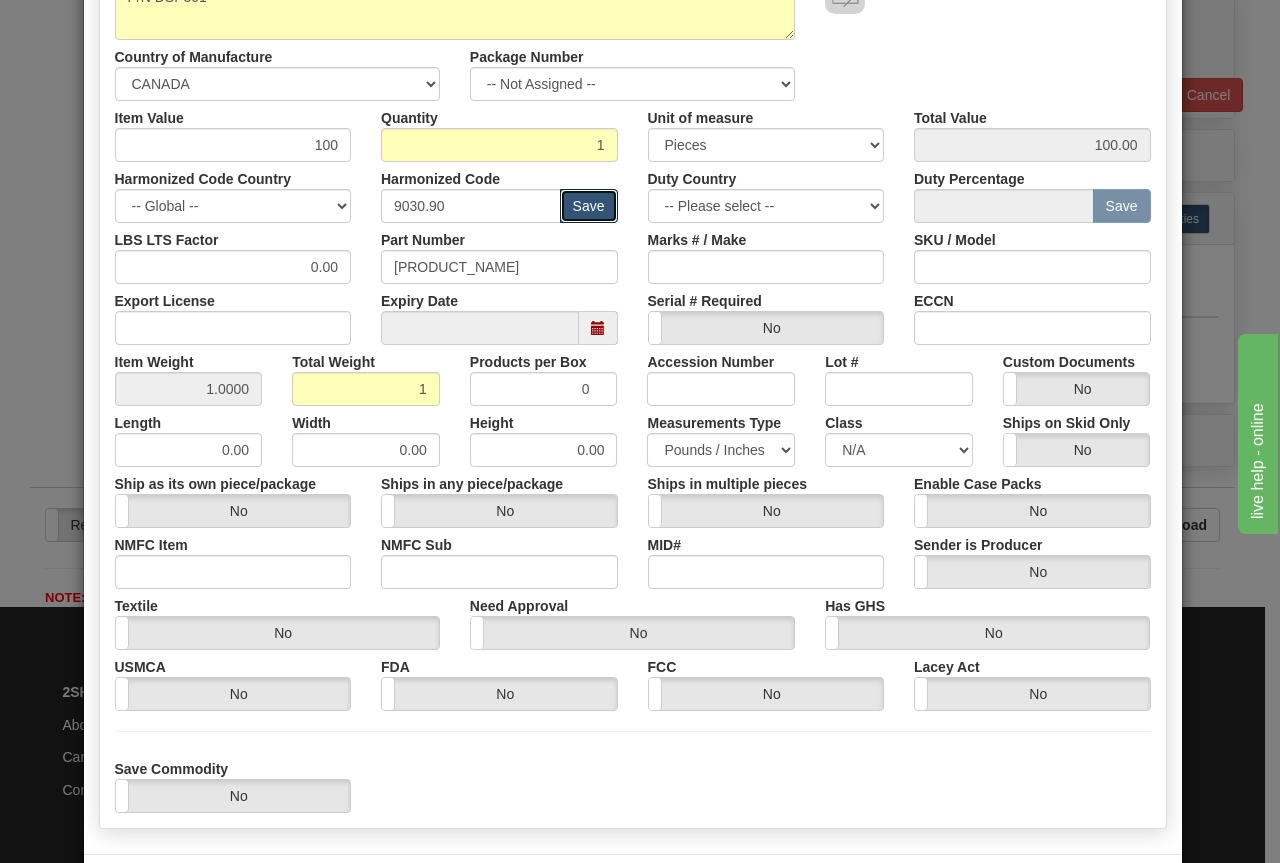 scroll, scrollTop: 375, scrollLeft: 0, axis: vertical 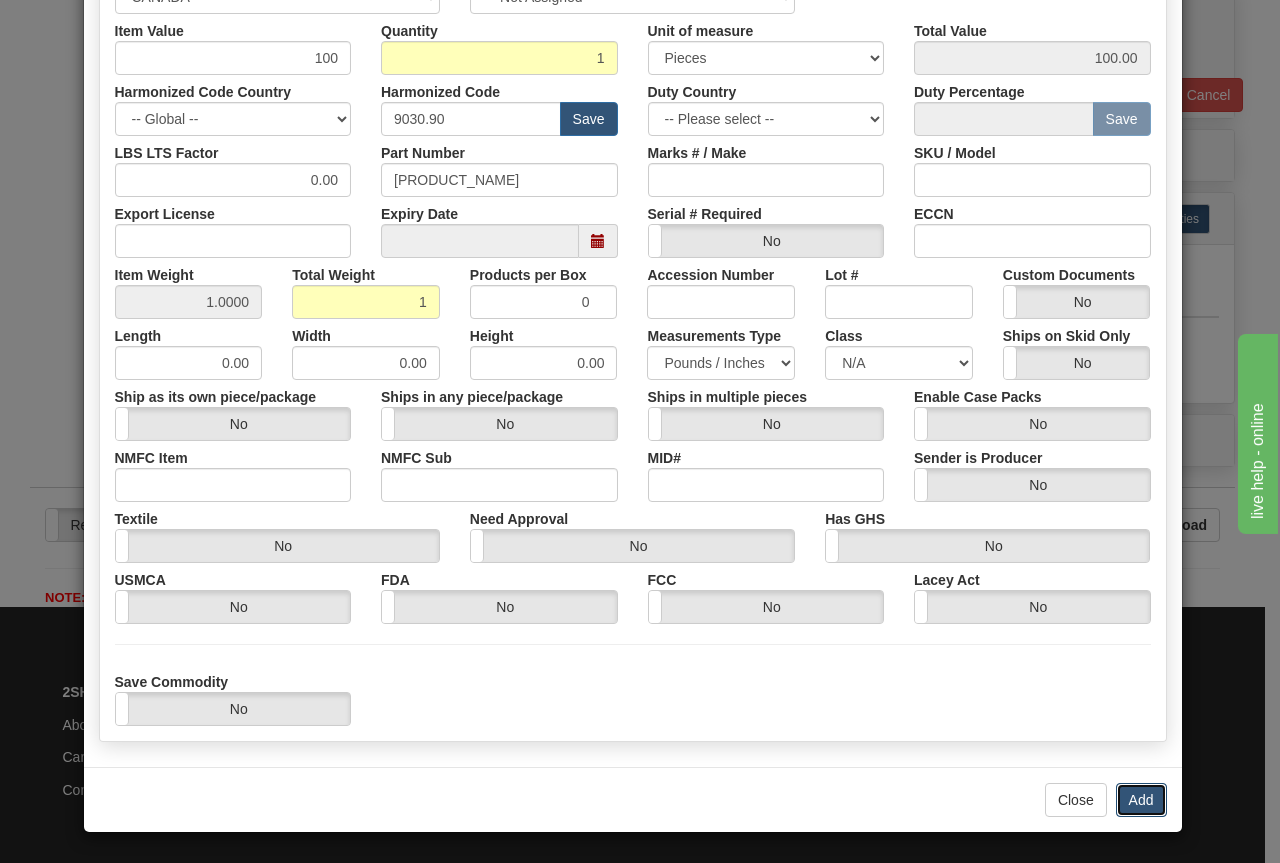 click on "Add" at bounding box center [1141, 800] 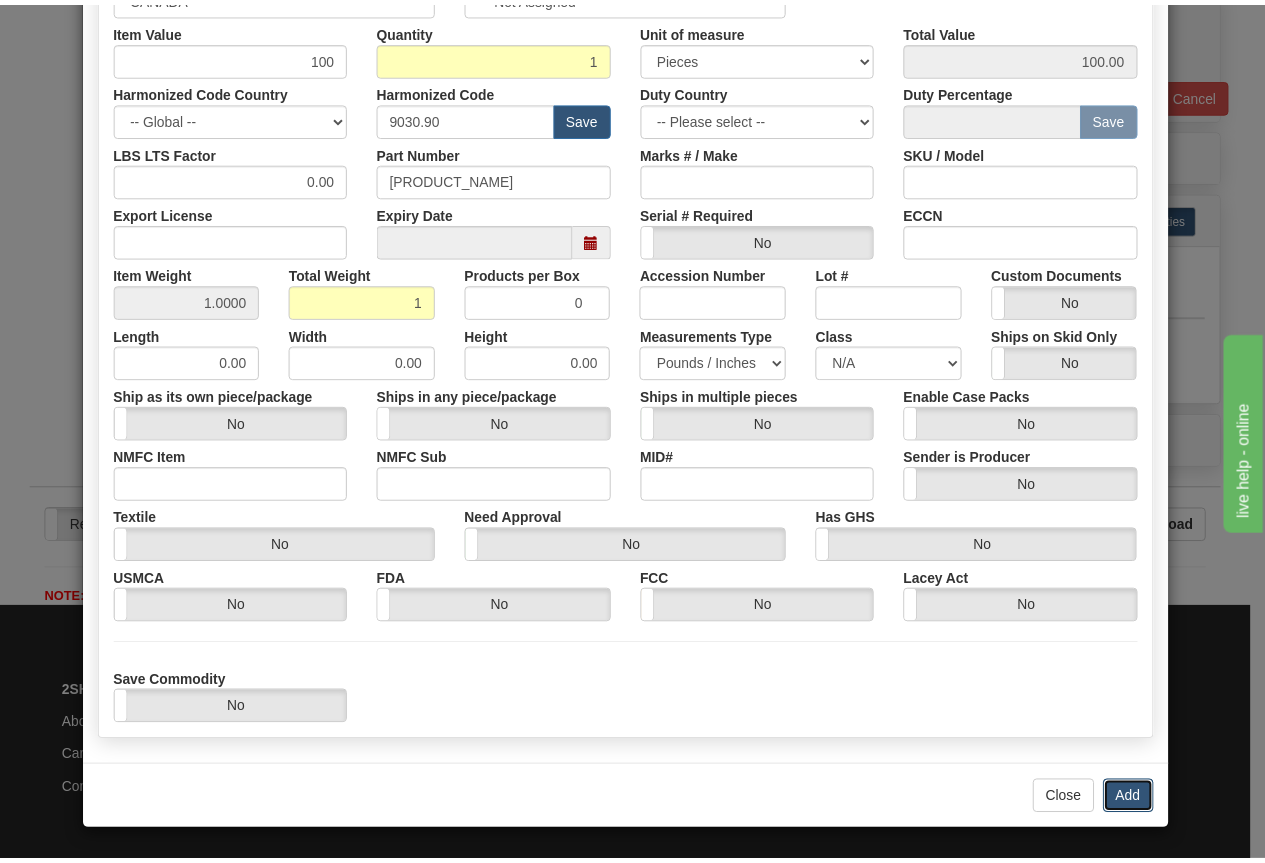 scroll, scrollTop: 0, scrollLeft: 0, axis: both 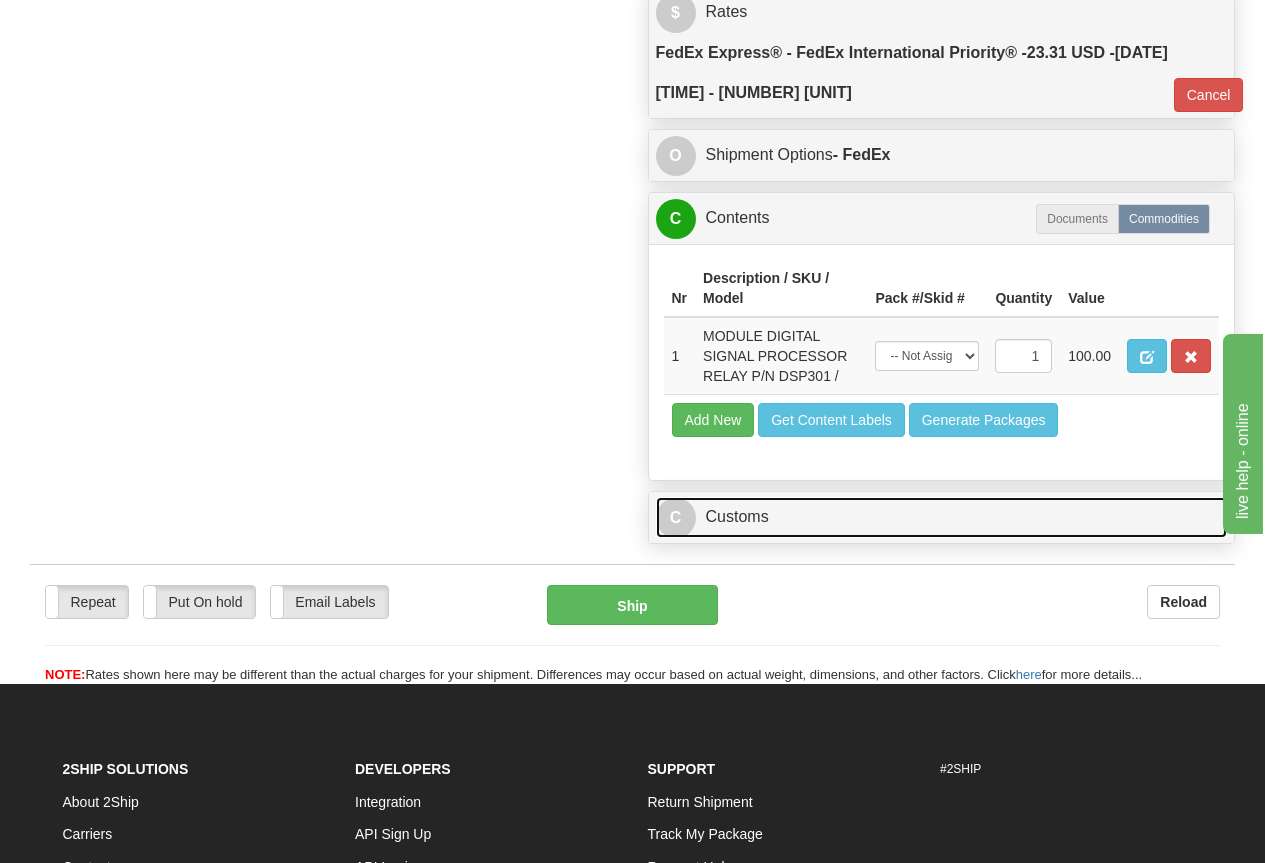 click on "C Customs" at bounding box center [942, 517] 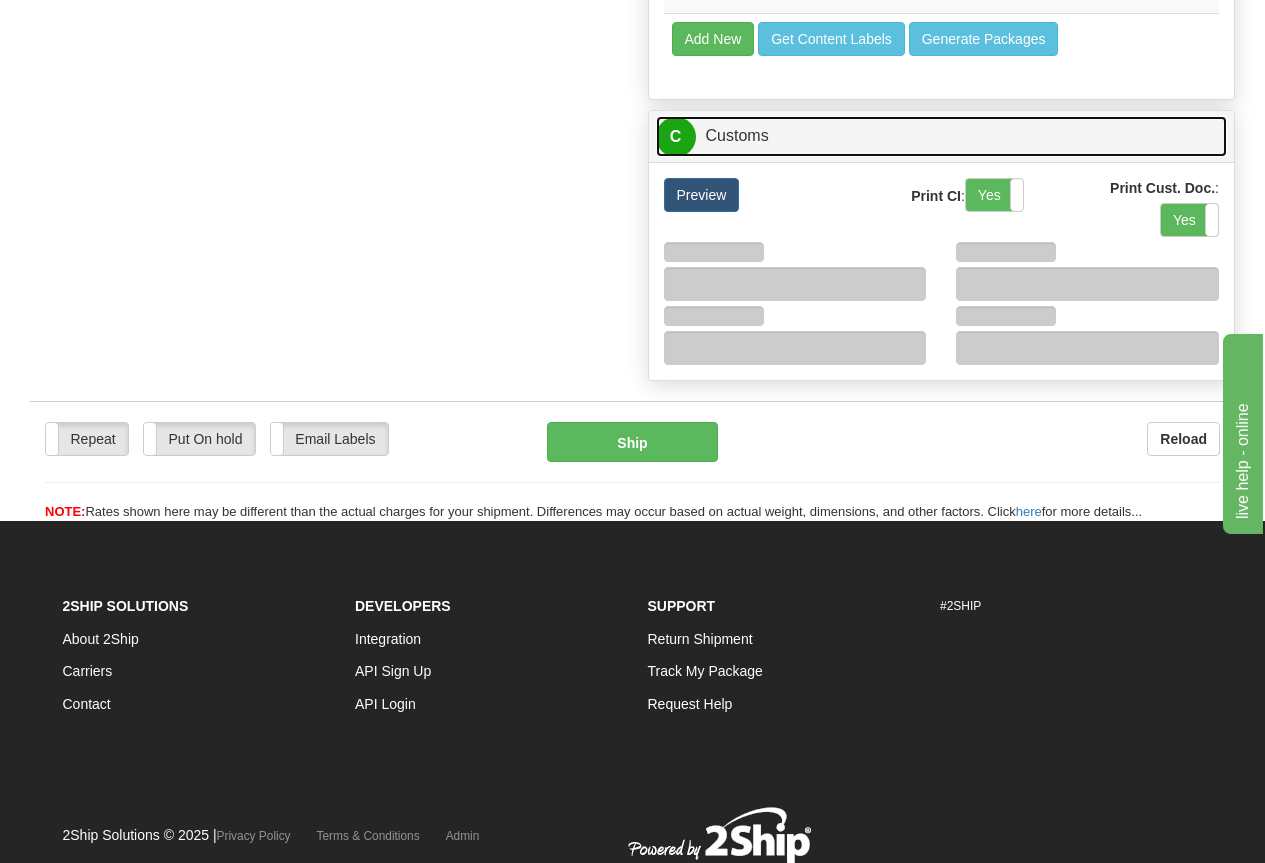 scroll, scrollTop: 1618, scrollLeft: 0, axis: vertical 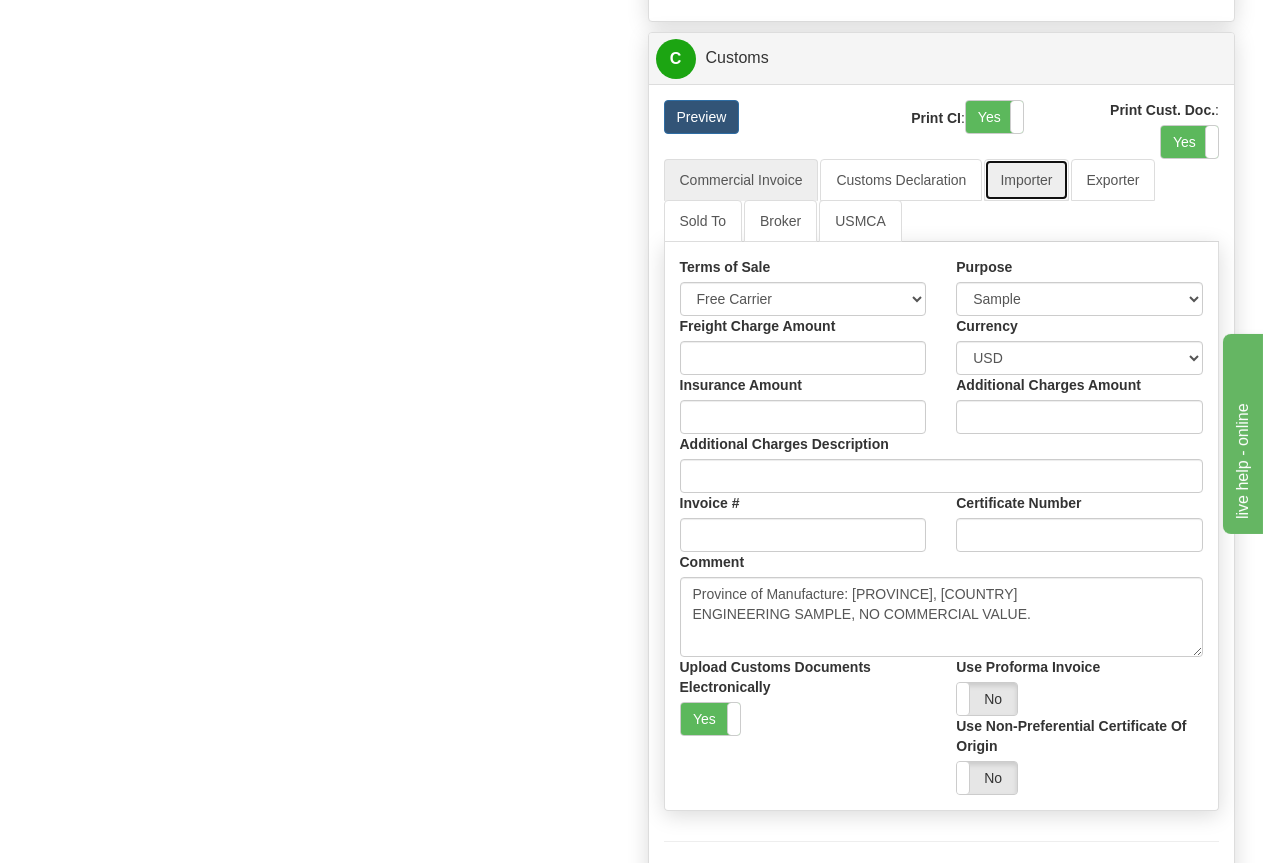 click on "Importer" at bounding box center (1026, 180) 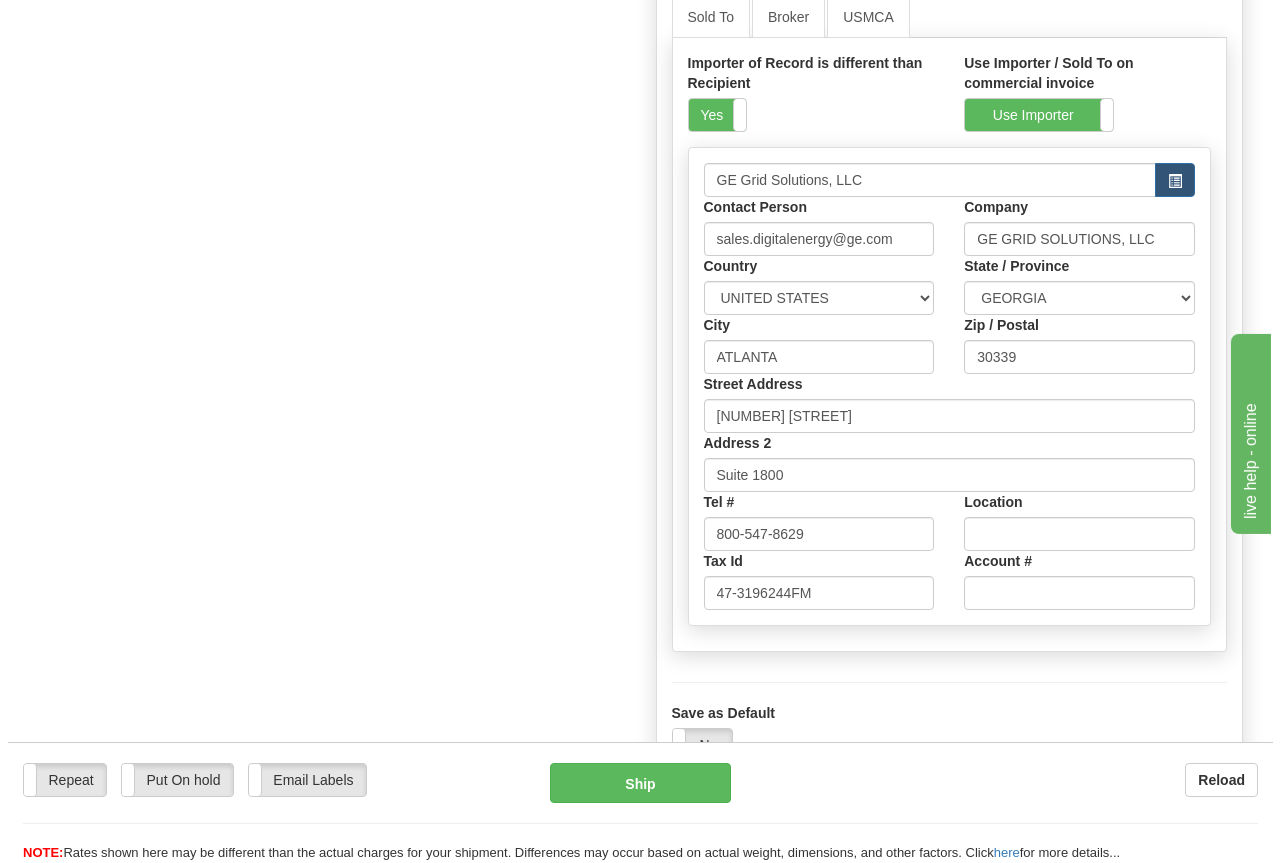 scroll, scrollTop: 1918, scrollLeft: 0, axis: vertical 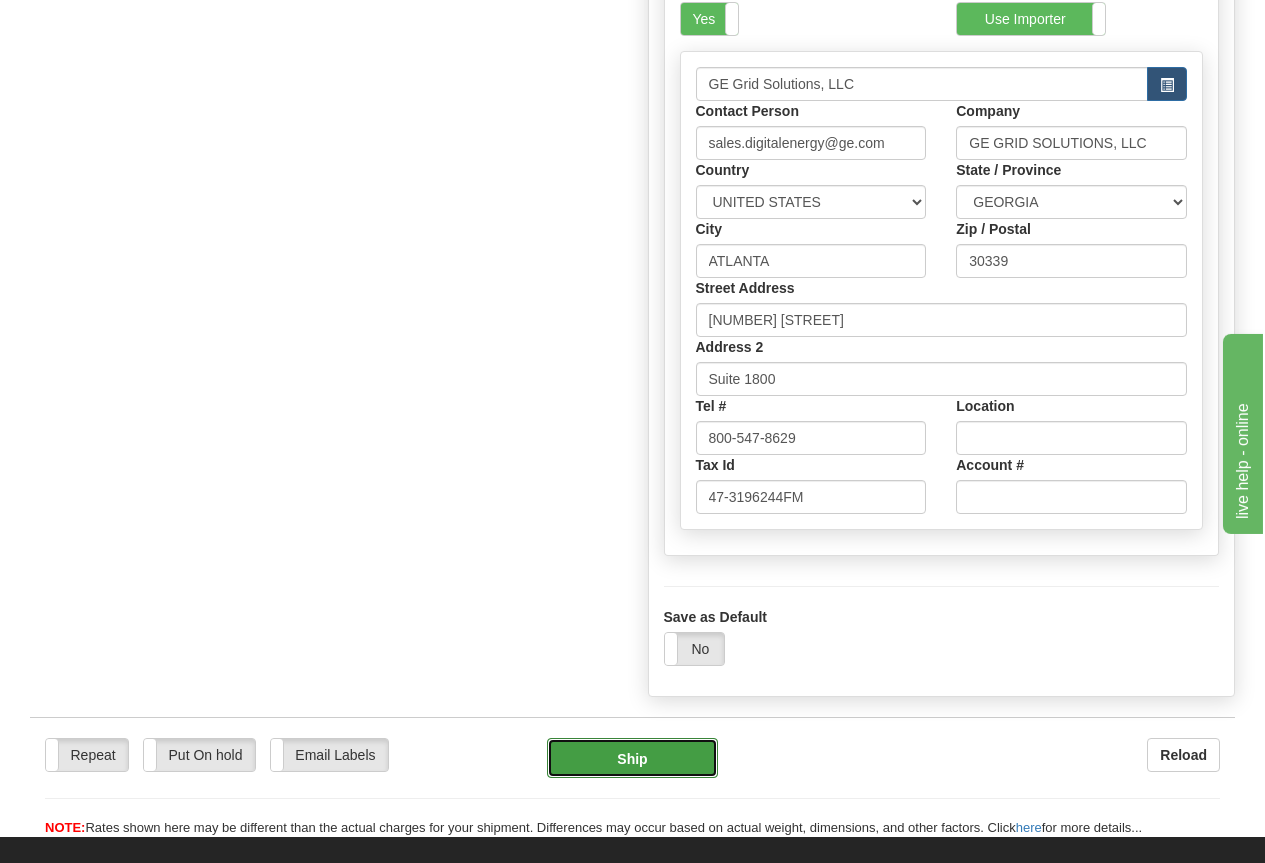 click on "Ship" at bounding box center [632, 758] 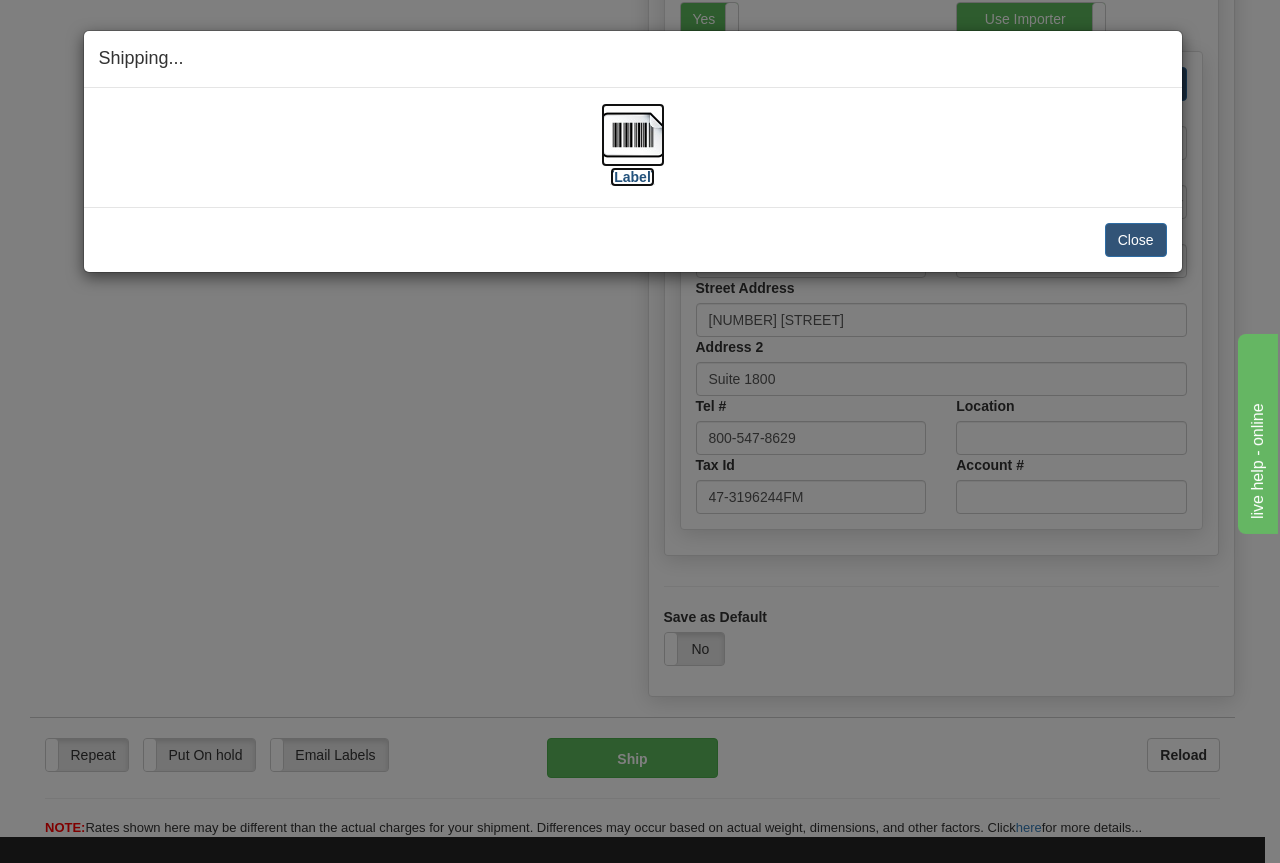click at bounding box center [633, 135] 